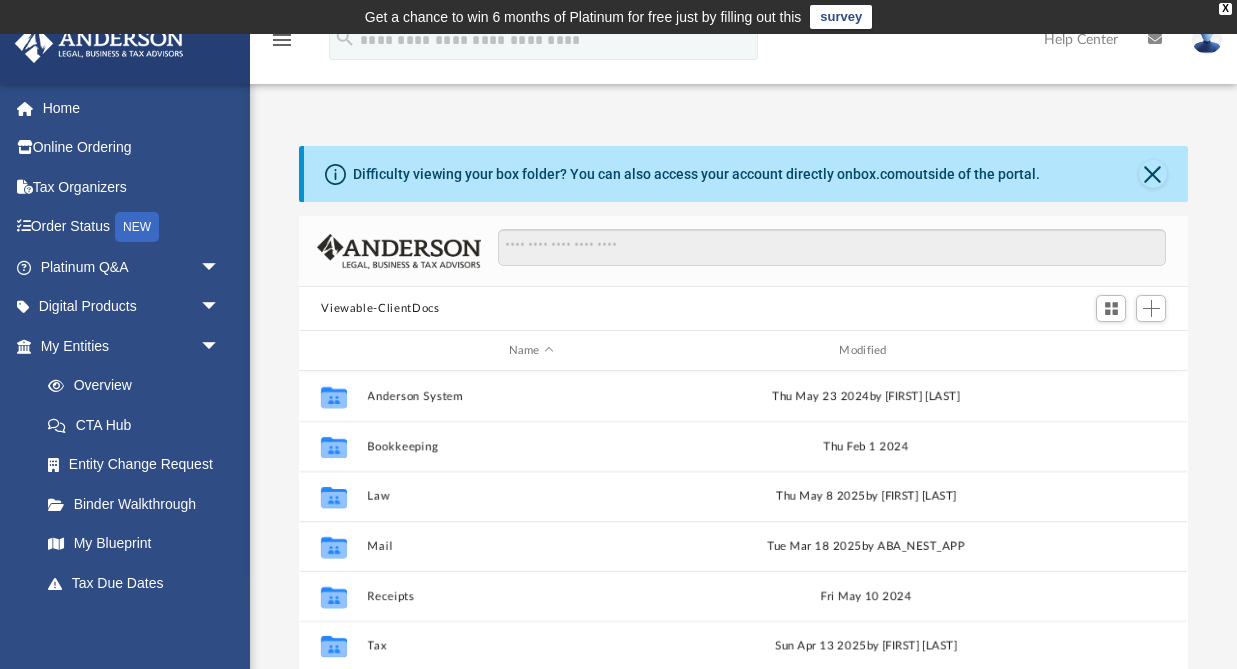 scroll, scrollTop: 0, scrollLeft: 0, axis: both 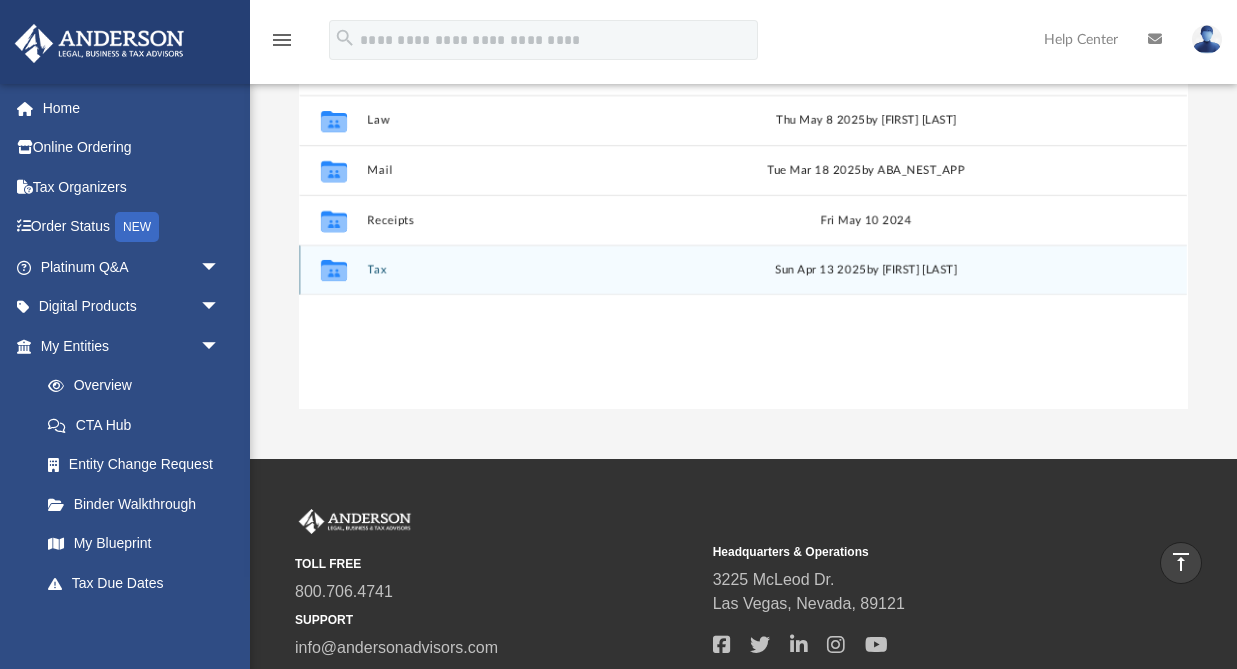 click on "Tax" at bounding box center [531, 269] 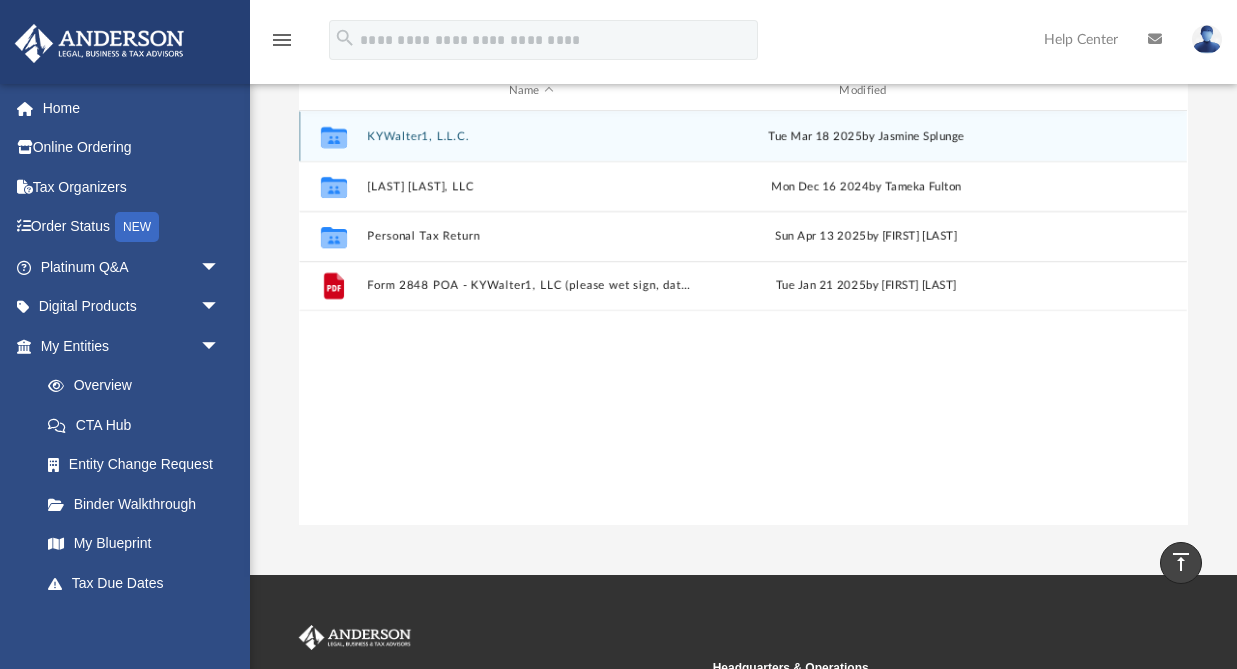 scroll, scrollTop: 256, scrollLeft: 0, axis: vertical 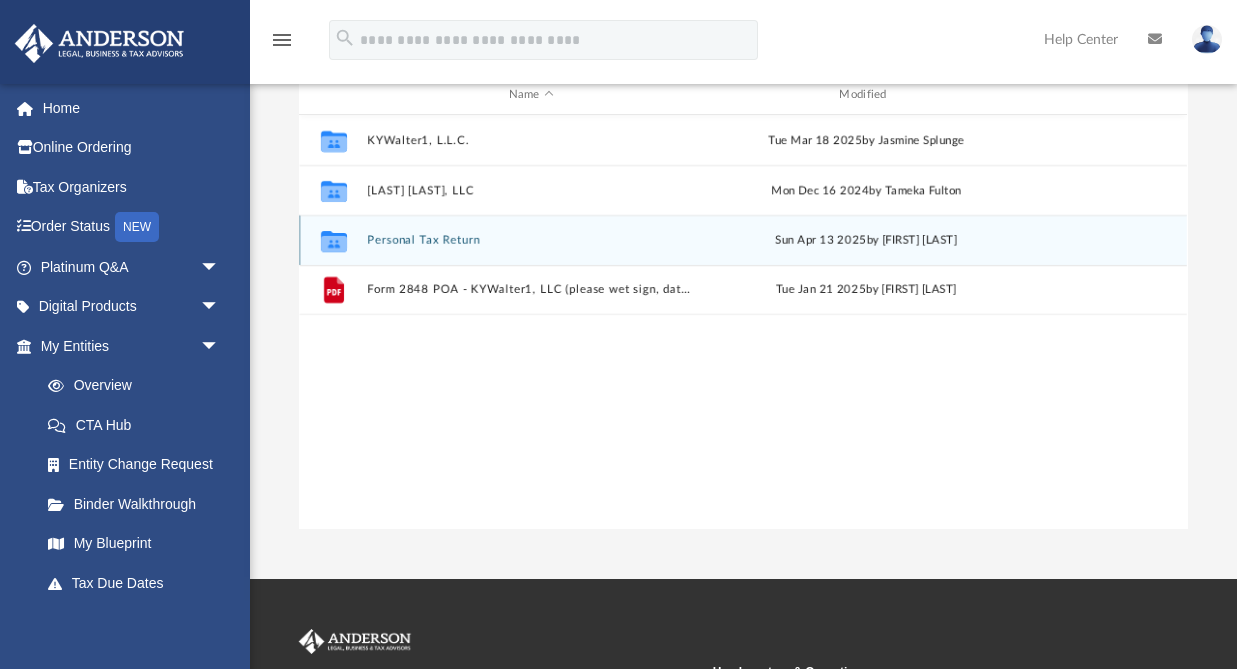 click 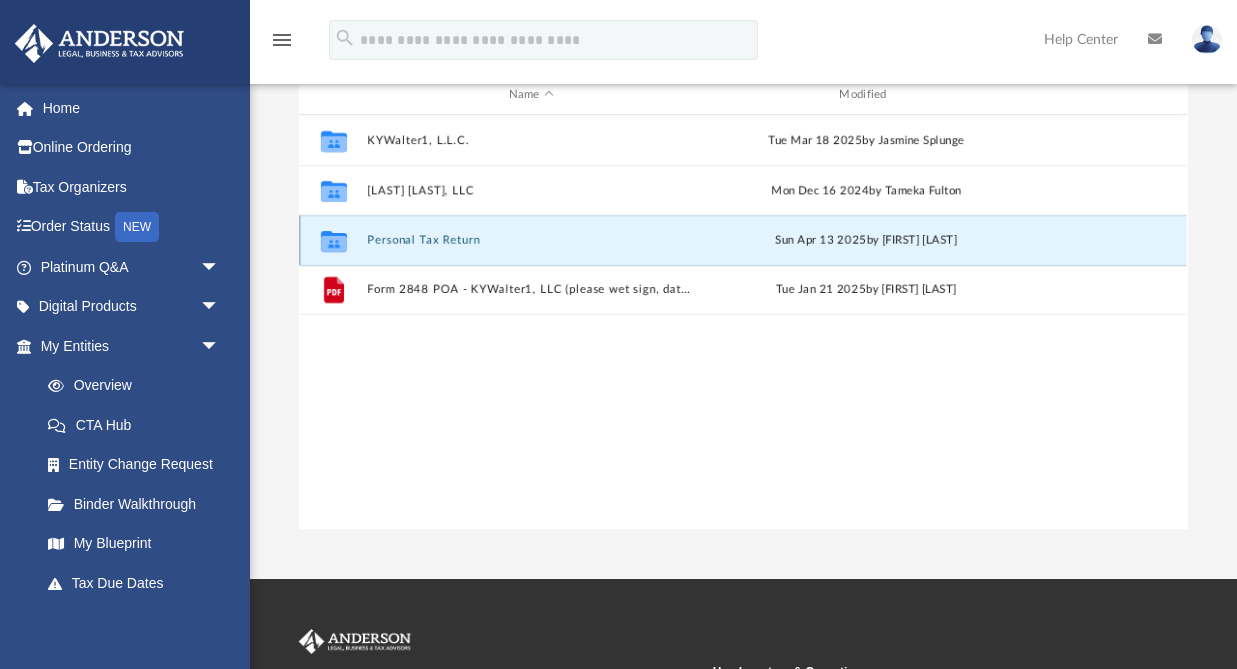click 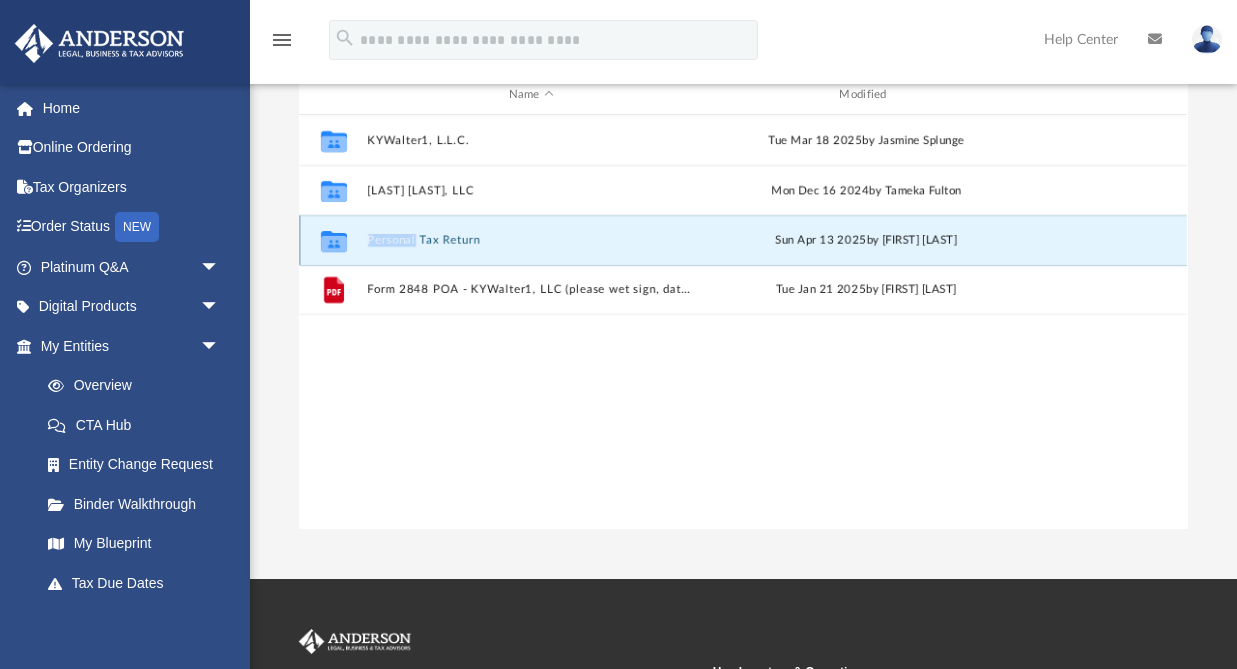 click on "Personal Tax Return" at bounding box center (531, 240) 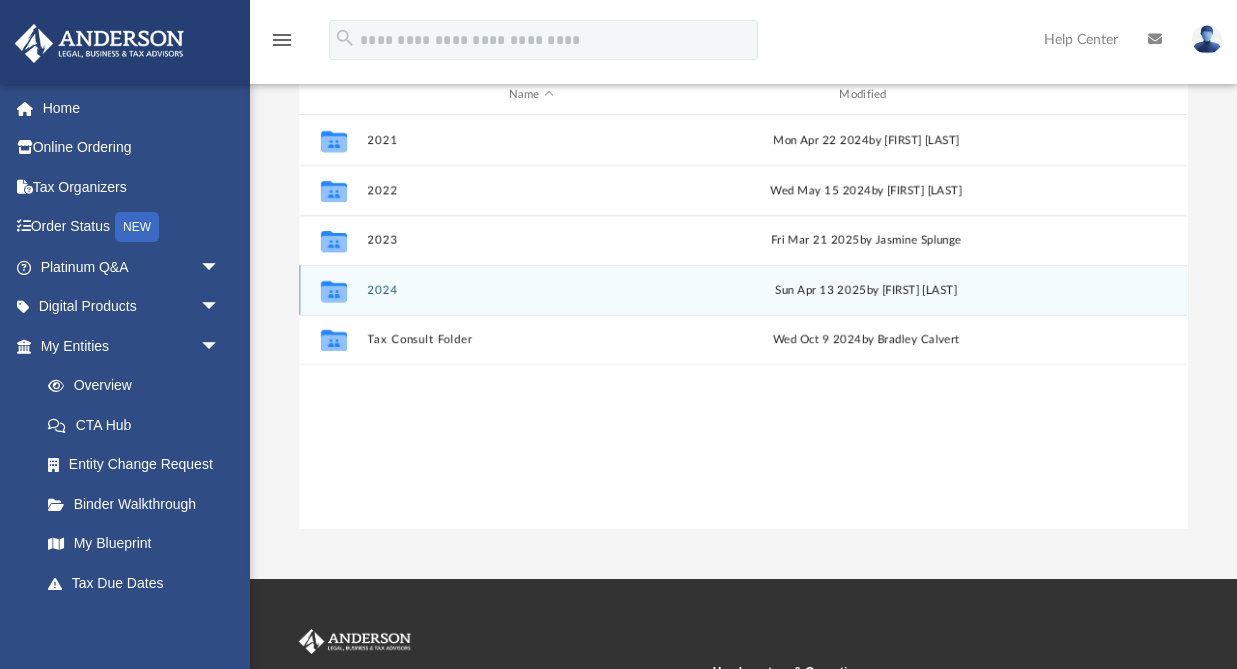 click on "2024" at bounding box center [531, 290] 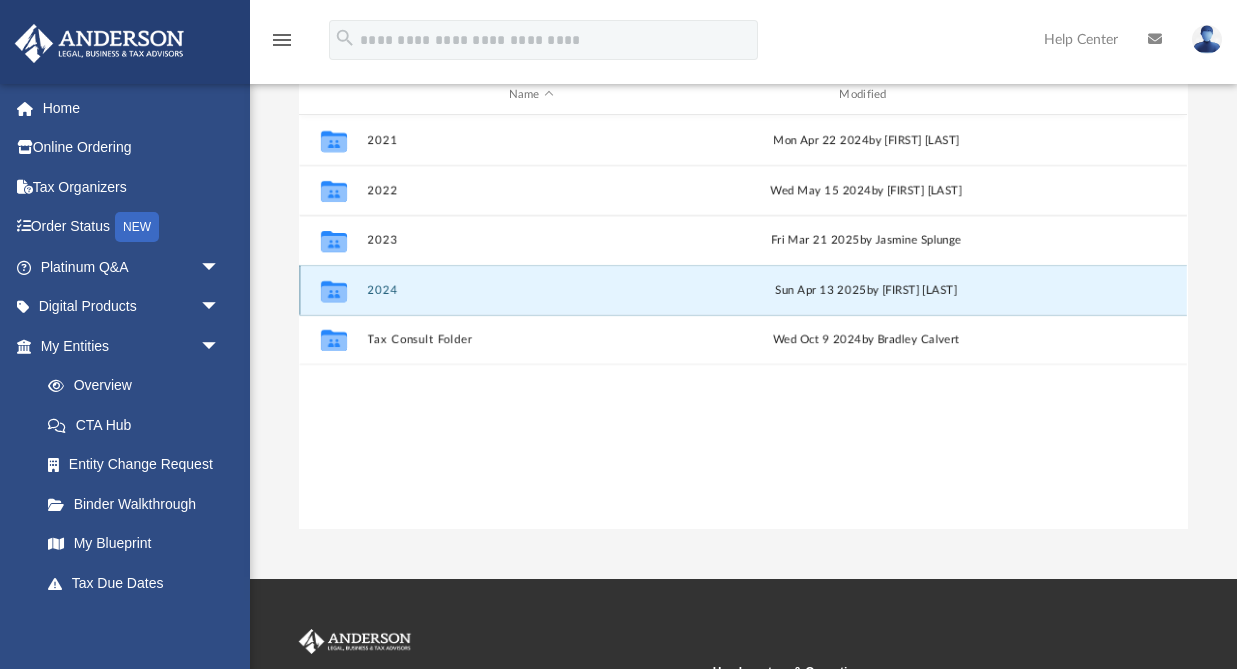 click on "2024" at bounding box center [531, 290] 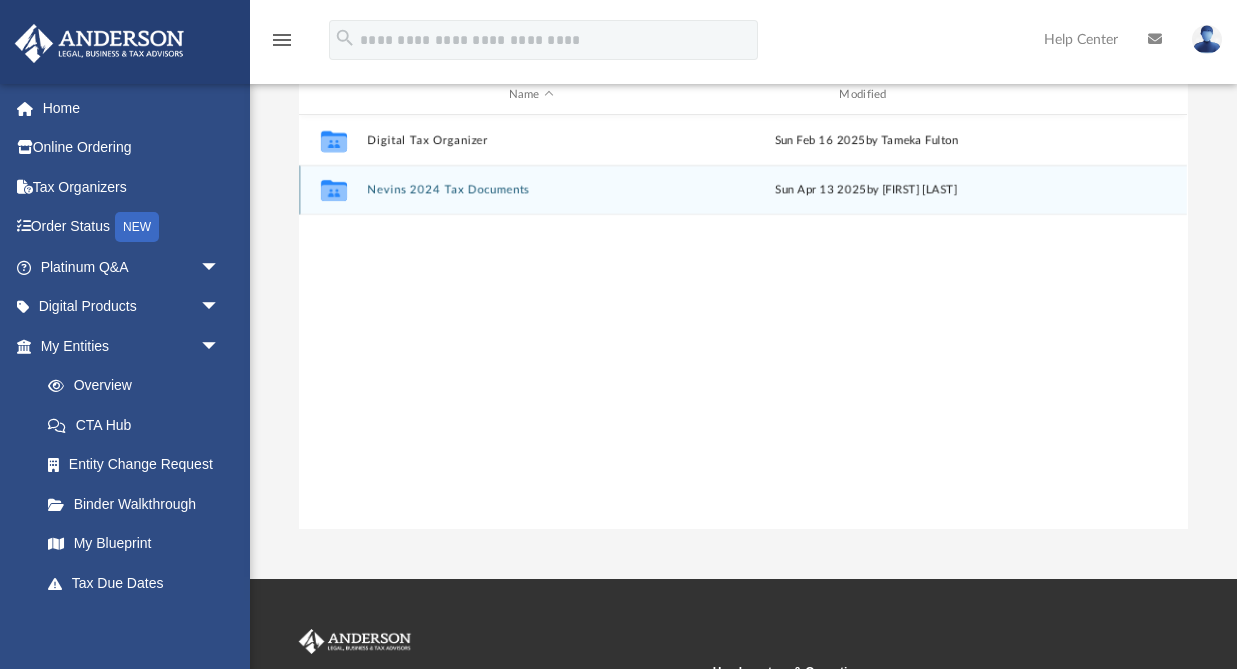 click on "Nevins 2024 Tax Documents" at bounding box center (531, 189) 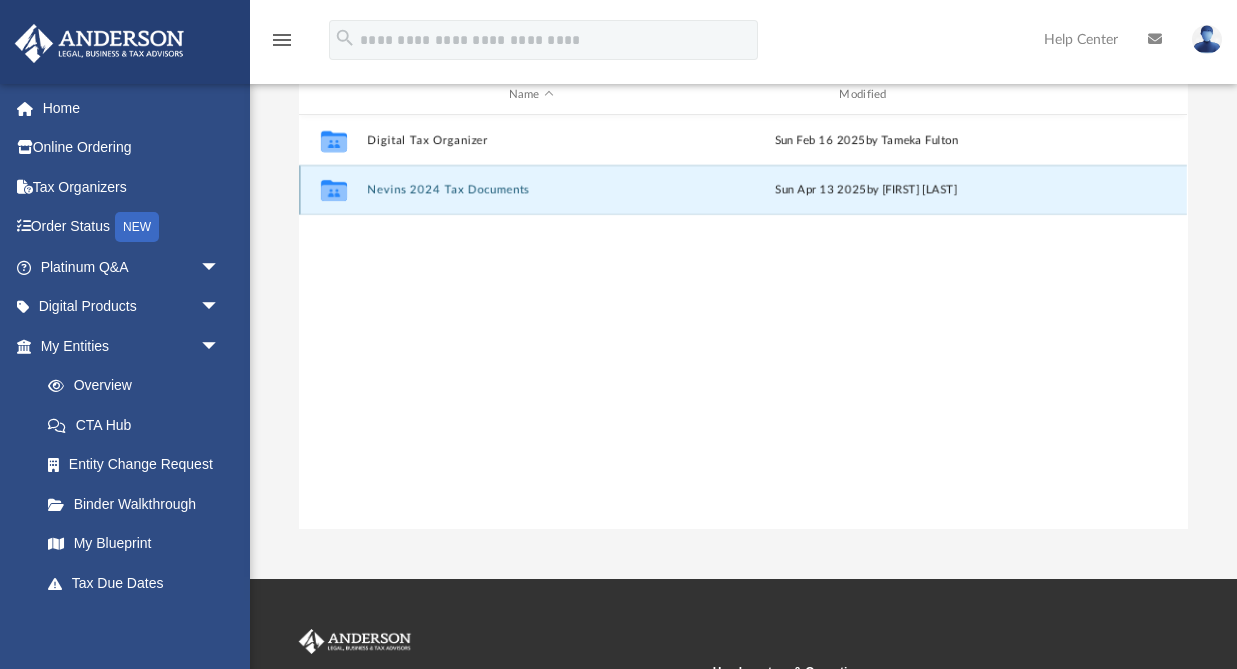click on "Nevins 2024 Tax Documents" at bounding box center (531, 189) 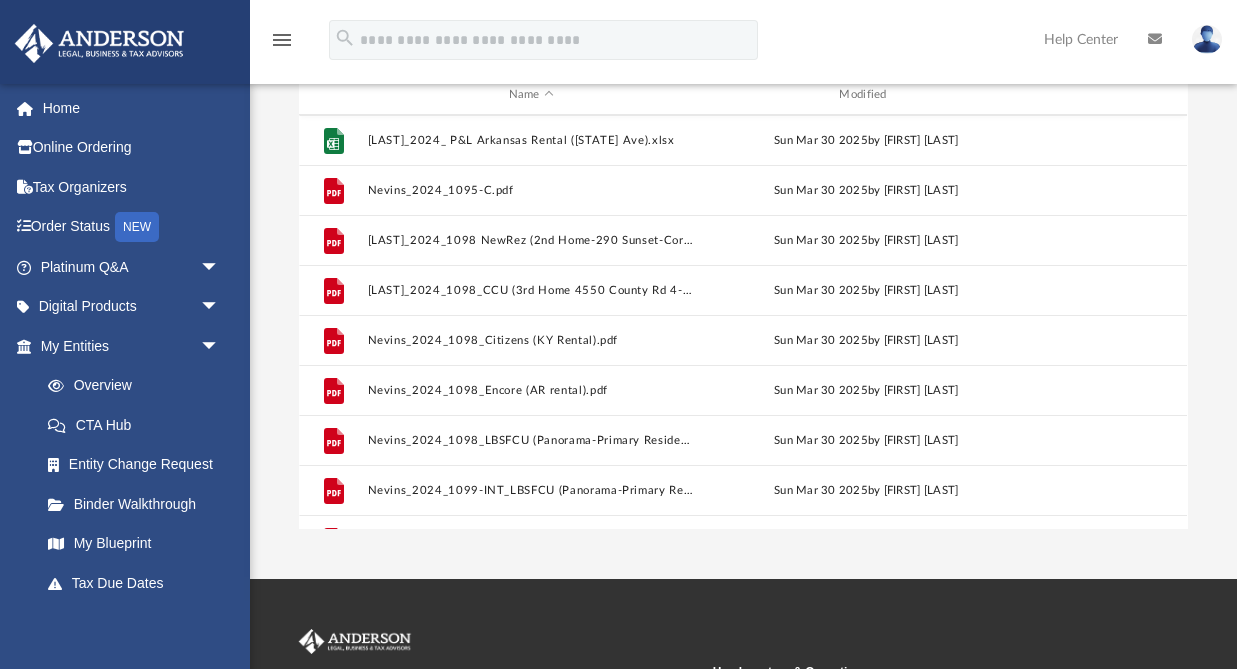 scroll, scrollTop: 36, scrollLeft: 0, axis: vertical 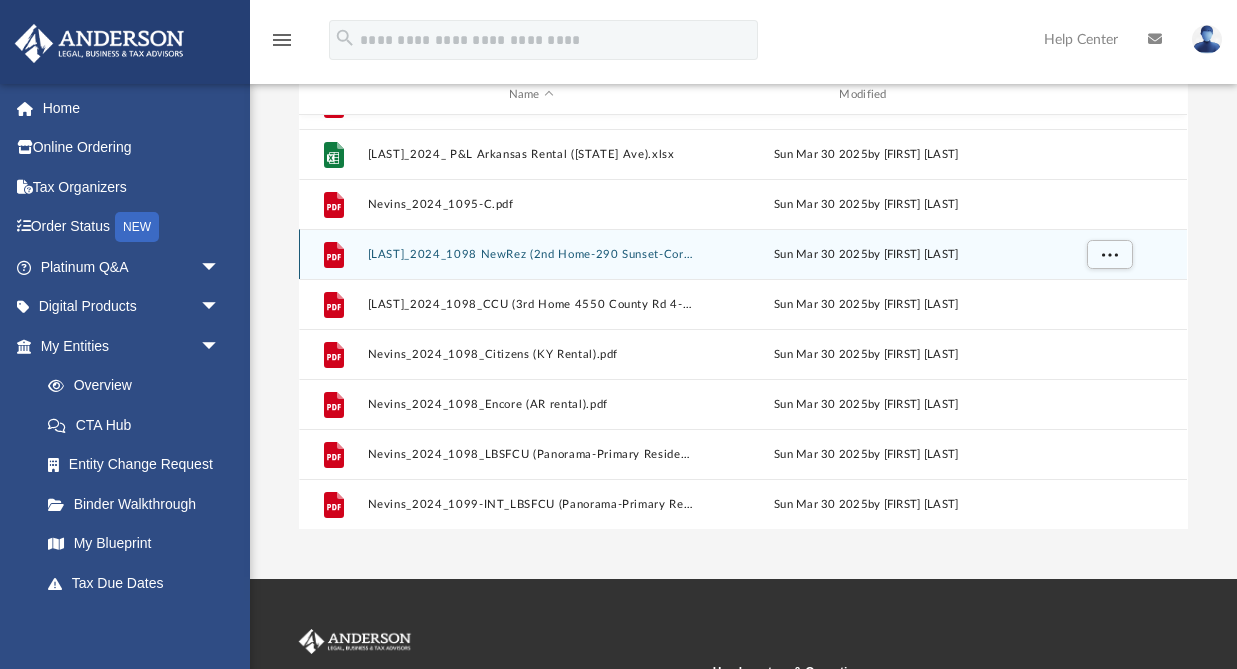 click on "Nevins_2024_1098 NewRez (2nd Home-290 Sunset-Corning-NY).pdf" at bounding box center (531, 254) 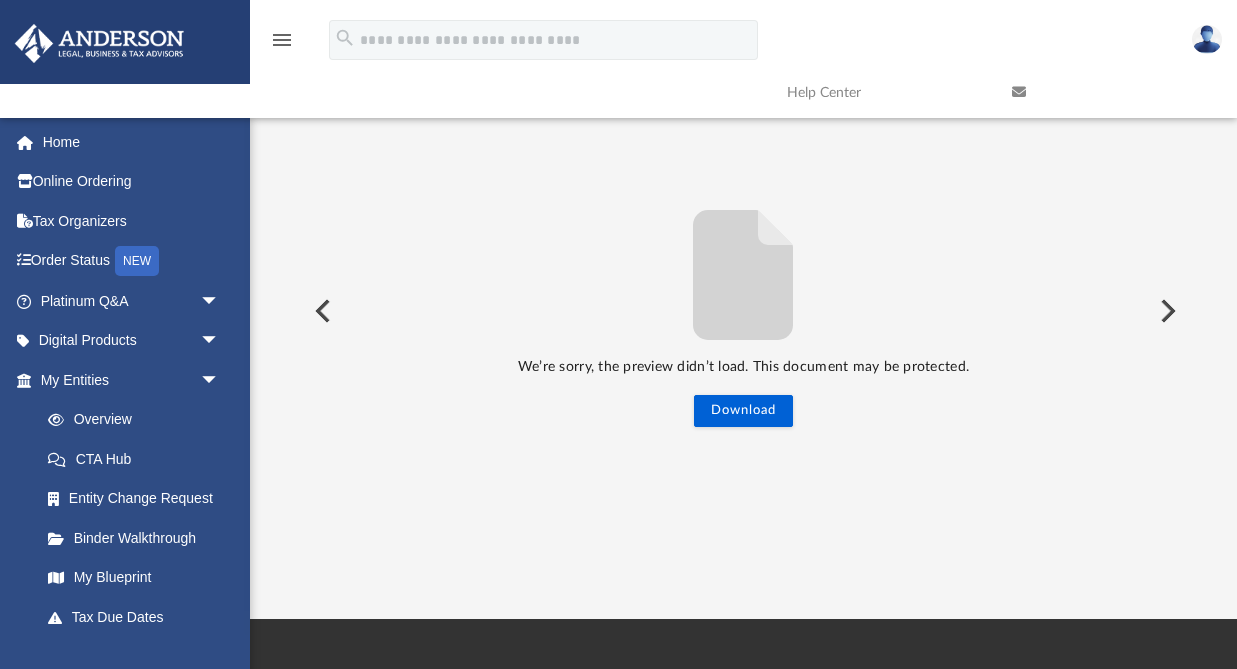 click at bounding box center (1166, 311) 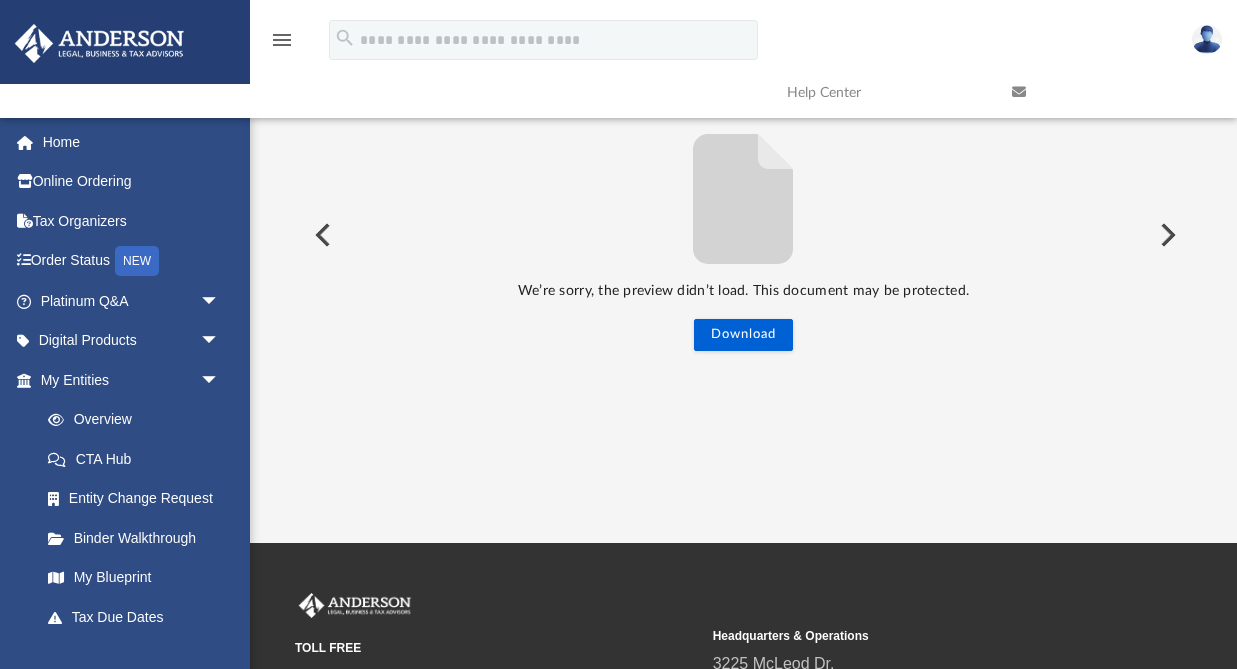 scroll, scrollTop: 332, scrollLeft: 0, axis: vertical 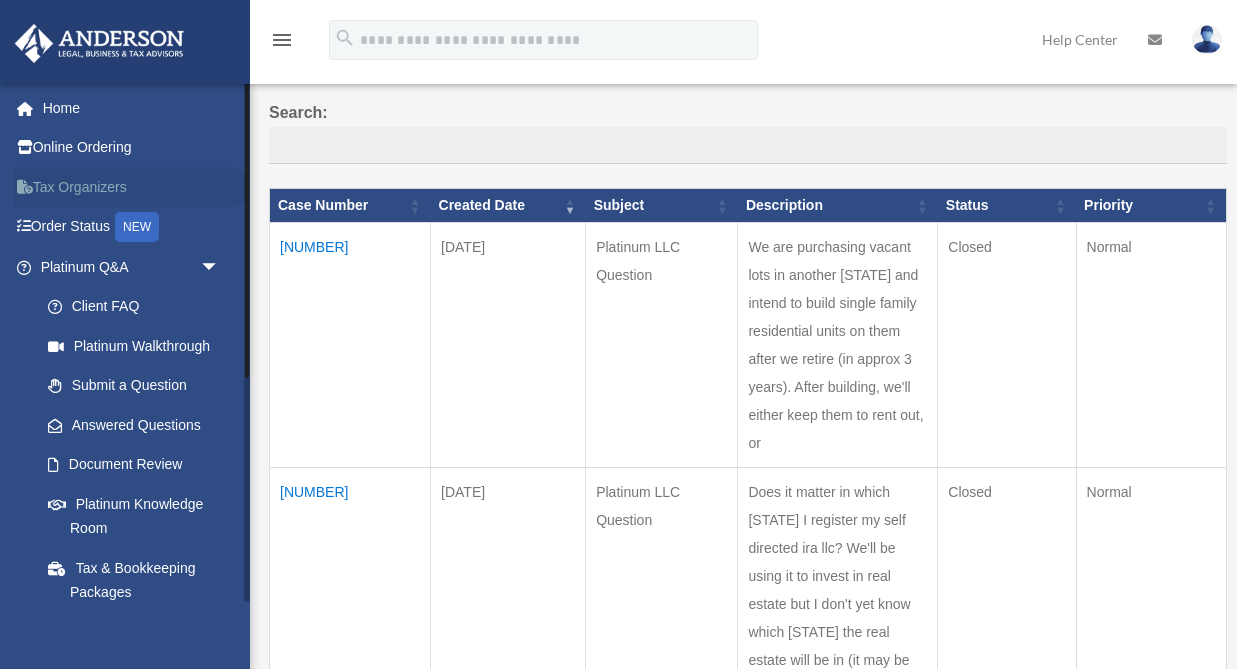 click on "Tax Organizers" at bounding box center (132, 187) 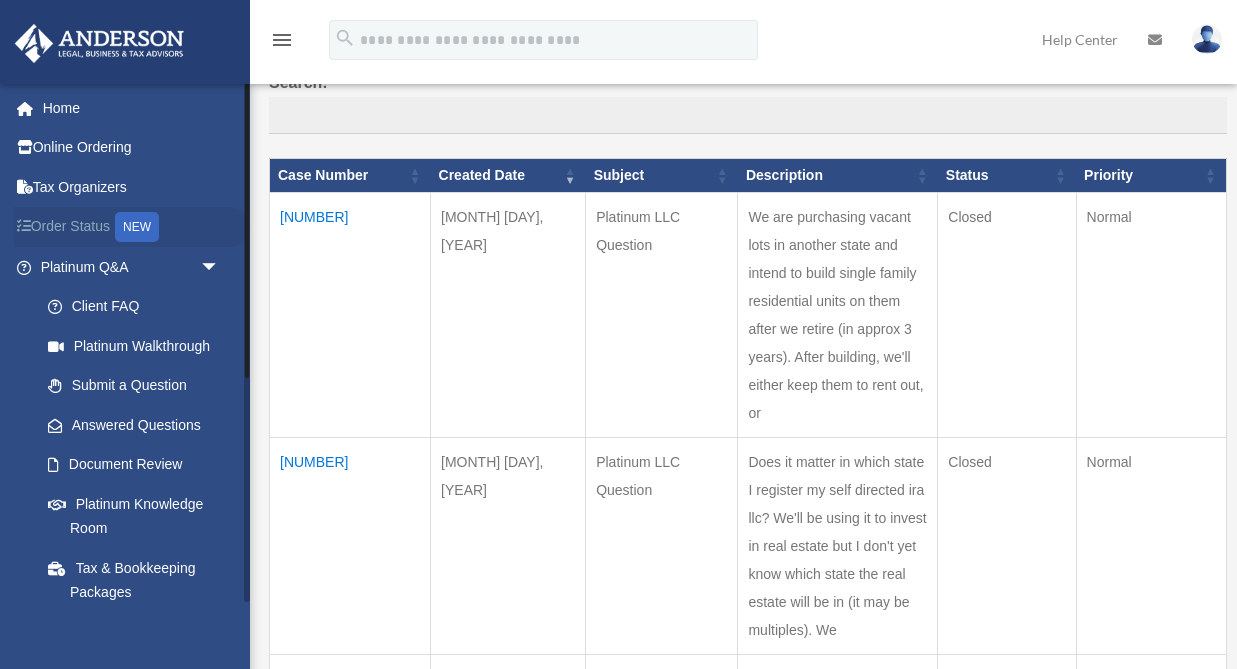 scroll, scrollTop: 205, scrollLeft: 0, axis: vertical 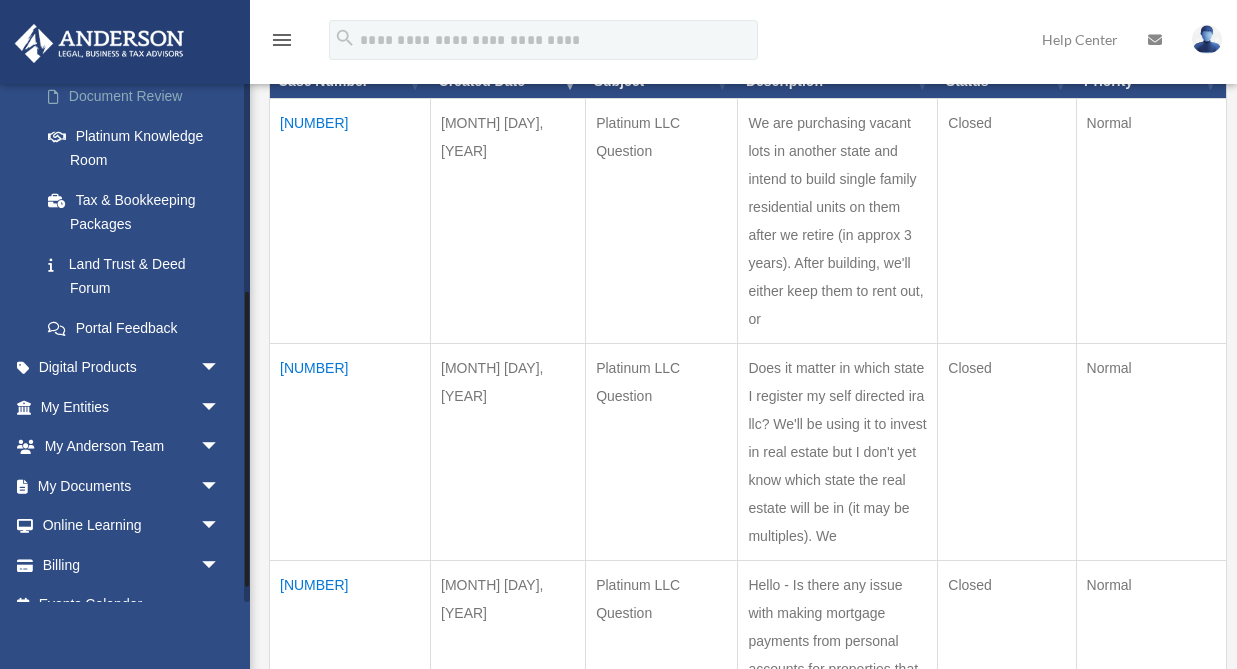 click on "My Anderson Team arrow_drop_down" at bounding box center [132, 447] 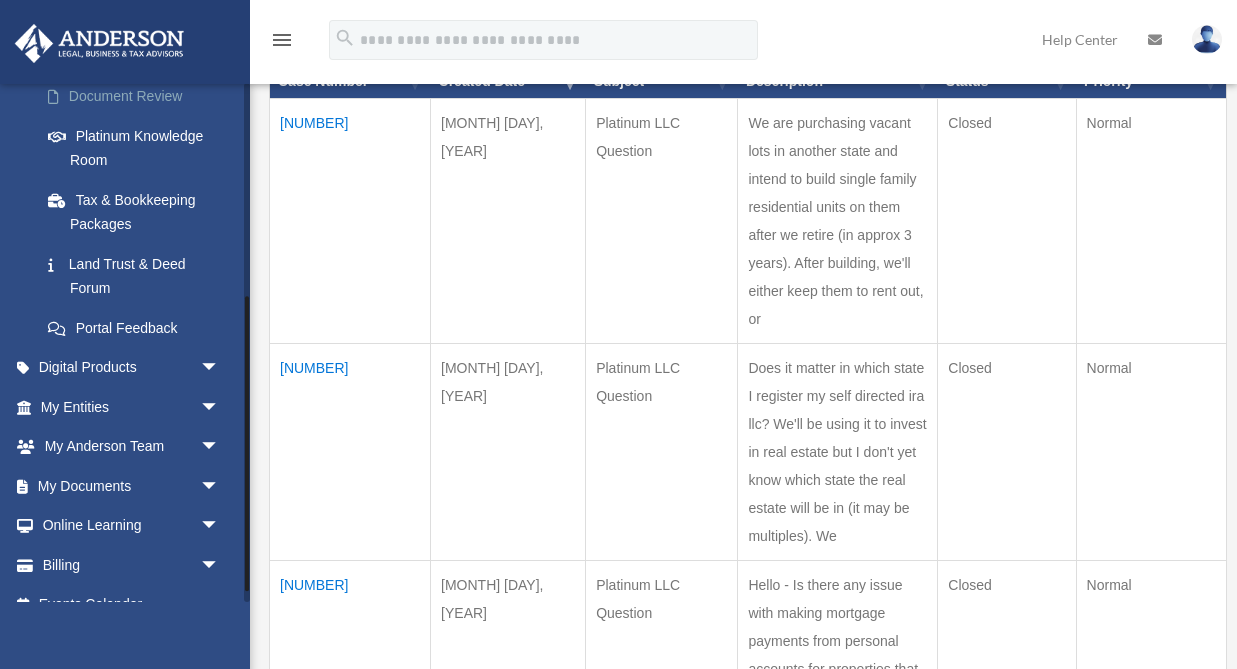 scroll, scrollTop: 395, scrollLeft: 0, axis: vertical 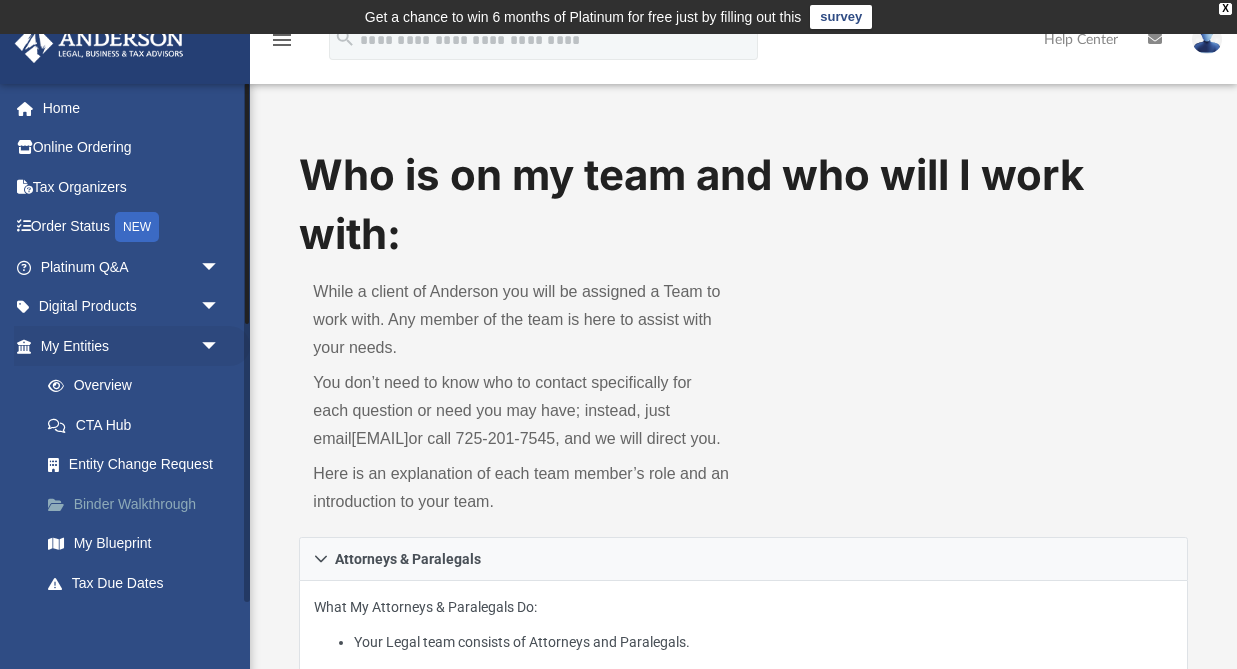 click on "Binder Walkthrough" at bounding box center [139, 504] 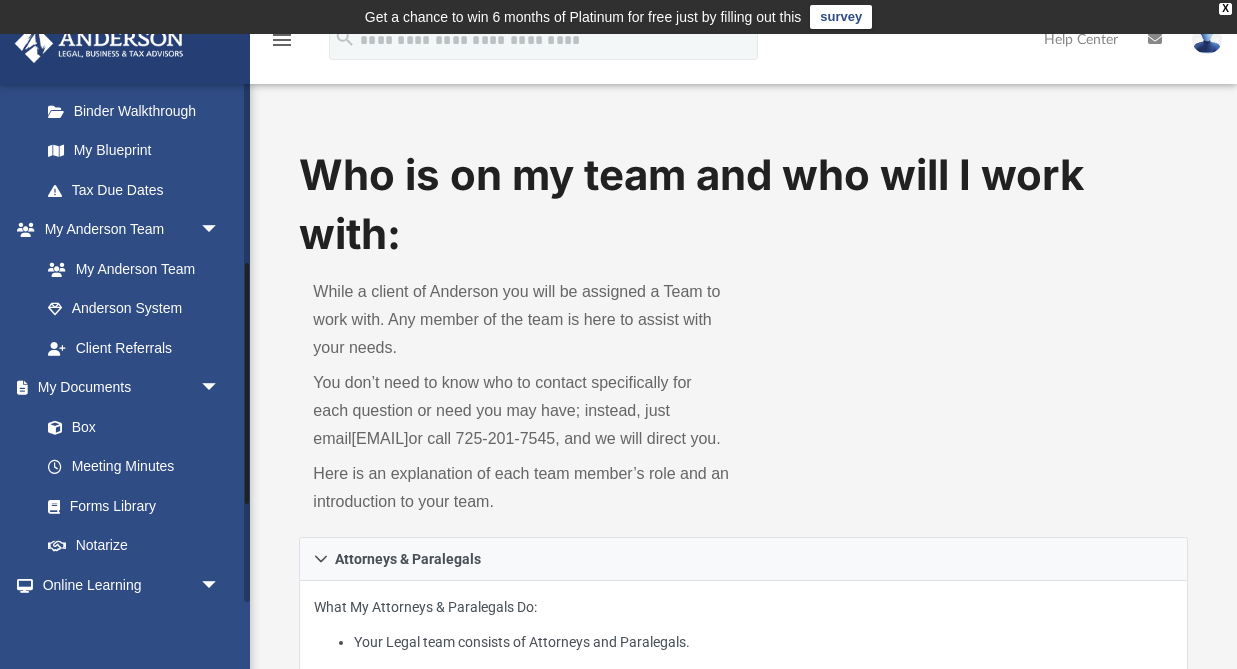 scroll, scrollTop: 406, scrollLeft: 0, axis: vertical 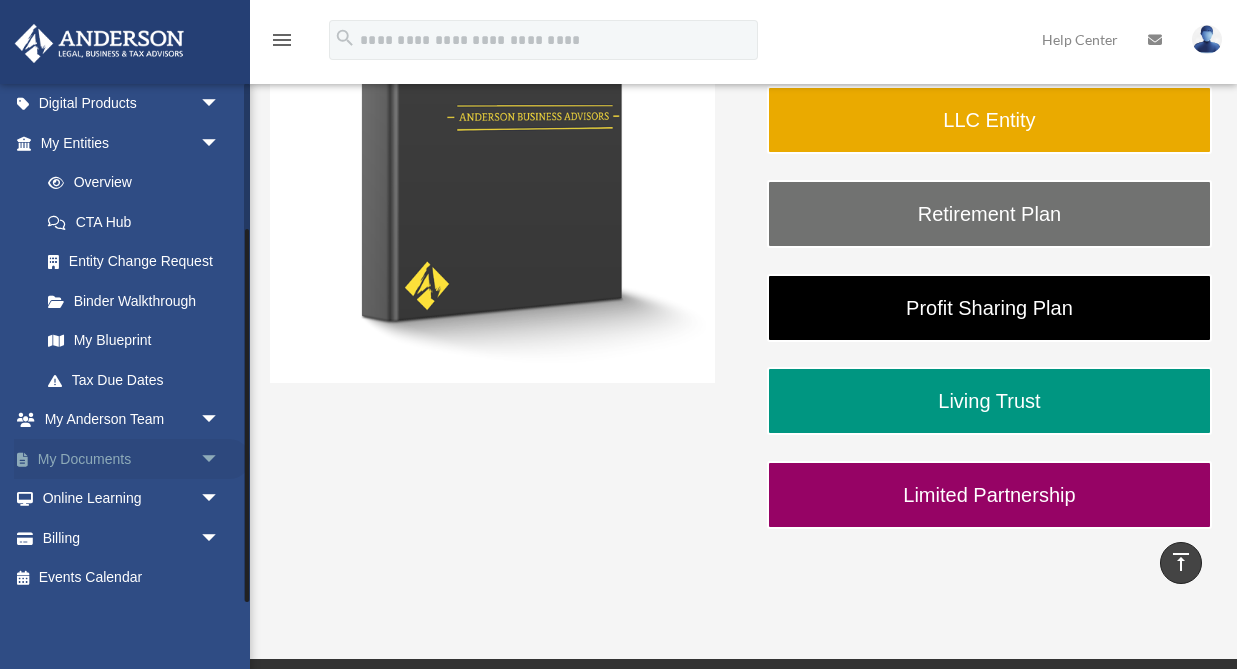 click on "My Documents arrow_drop_down" at bounding box center (132, 459) 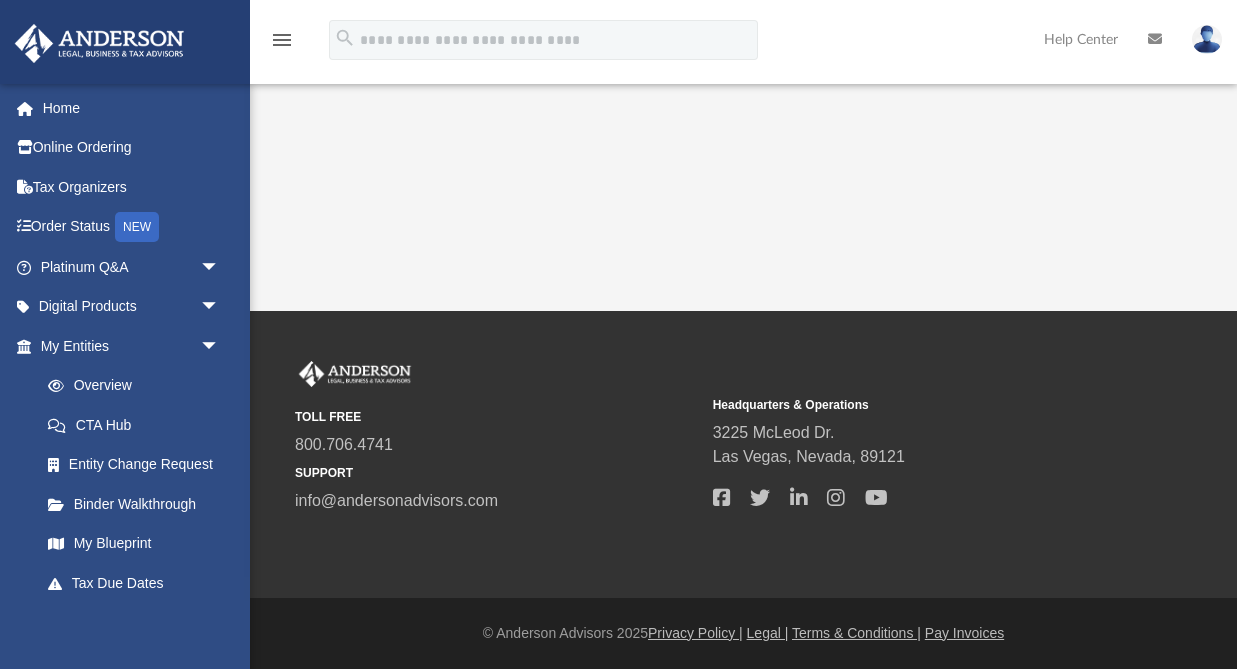 scroll, scrollTop: 0, scrollLeft: 0, axis: both 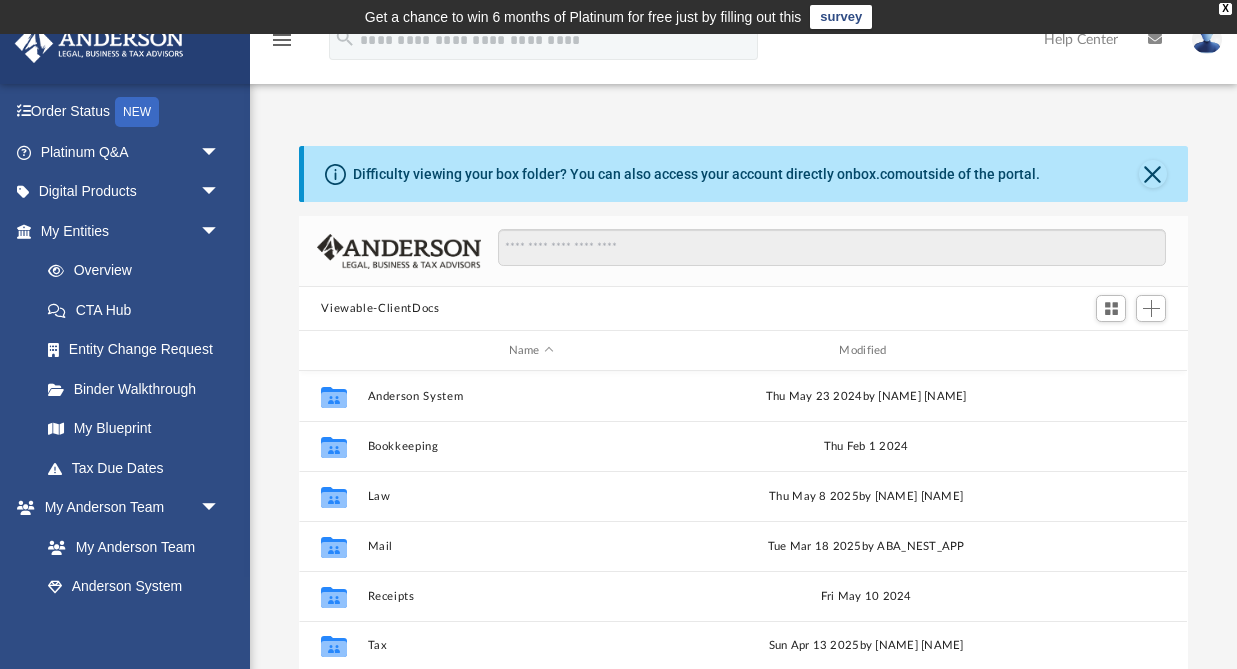 click on "Tax Due Dates" at bounding box center [139, 468] 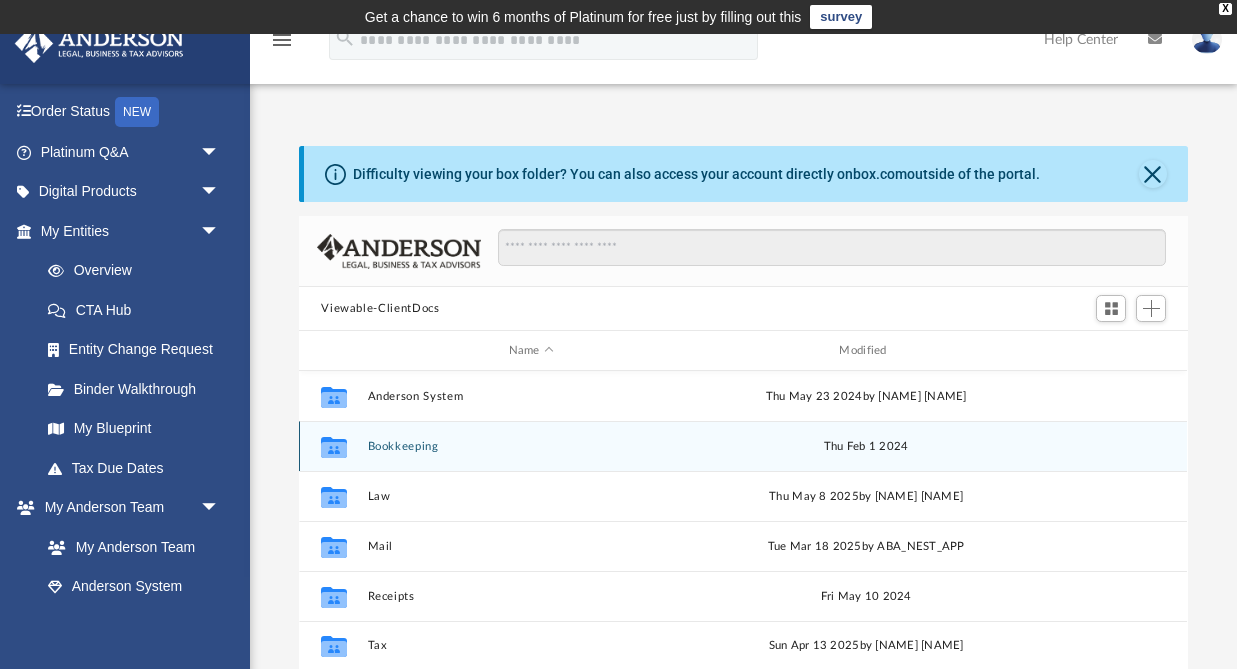 scroll, scrollTop: 37, scrollLeft: 0, axis: vertical 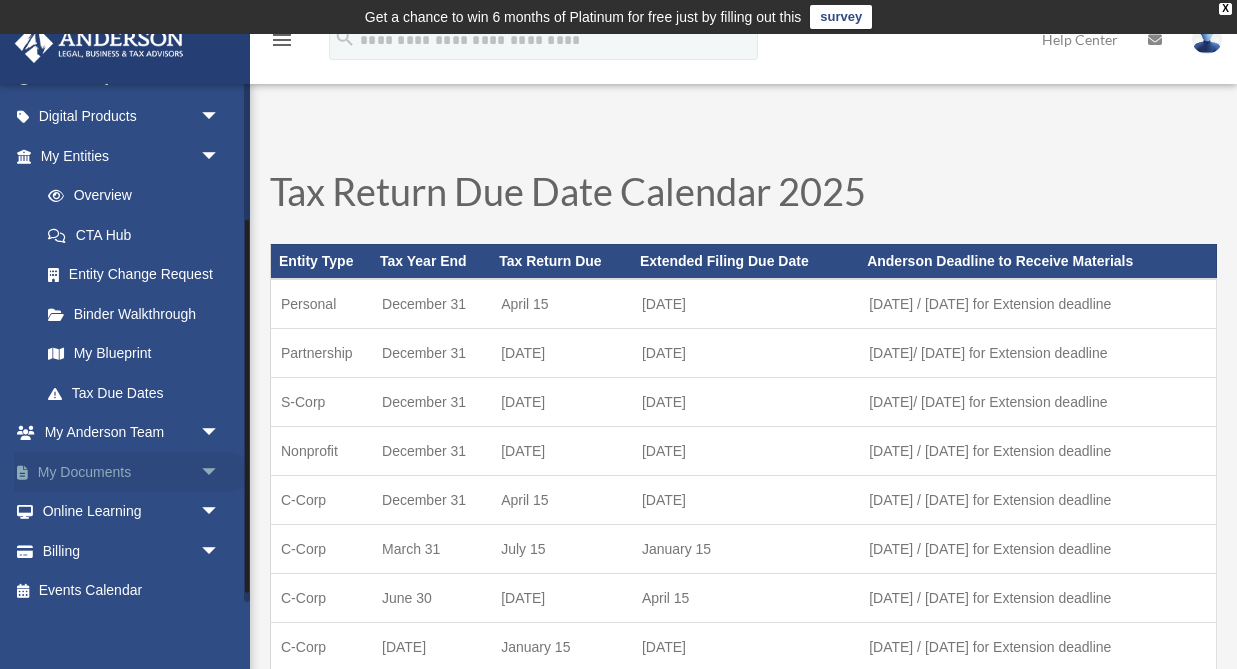 click on "My Documents arrow_drop_down" at bounding box center (132, 472) 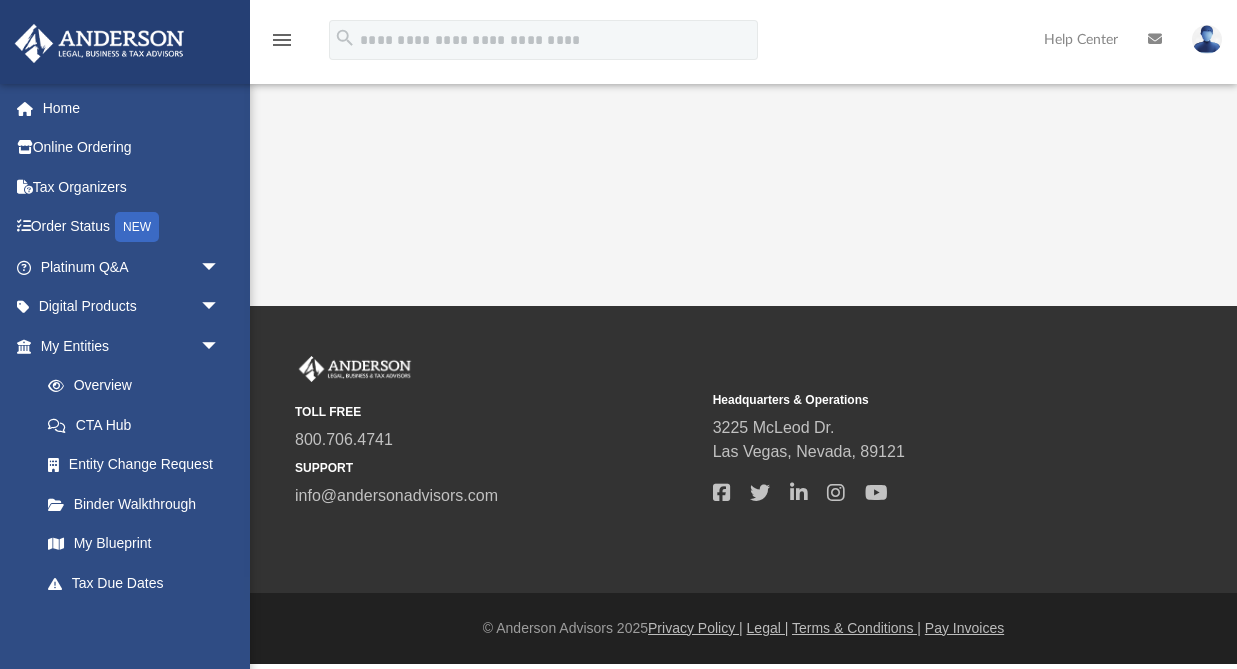 scroll, scrollTop: 0, scrollLeft: 0, axis: both 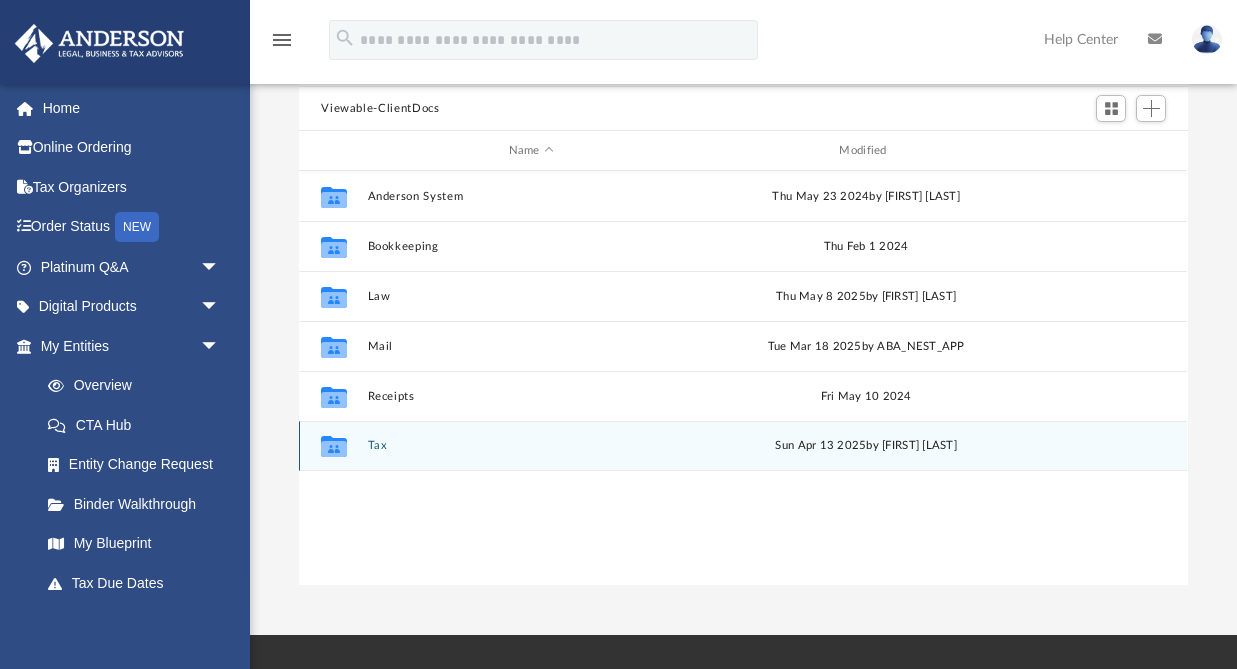click on "Tax" at bounding box center (531, 445) 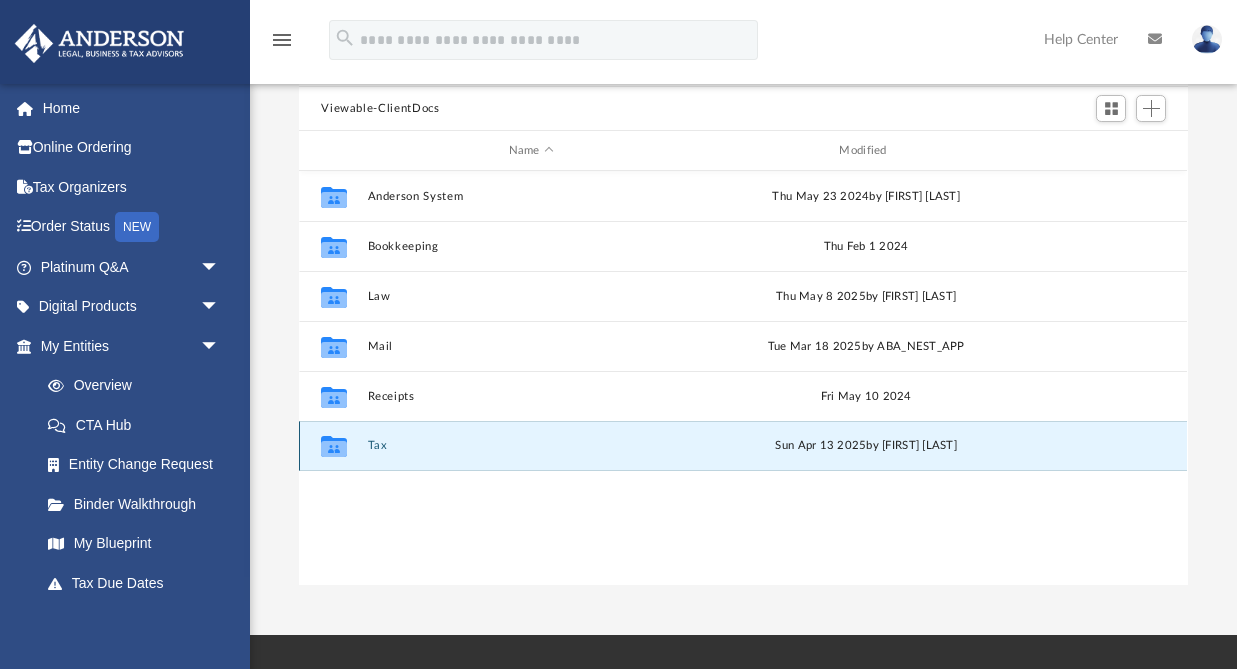 click on "Tax" at bounding box center [531, 445] 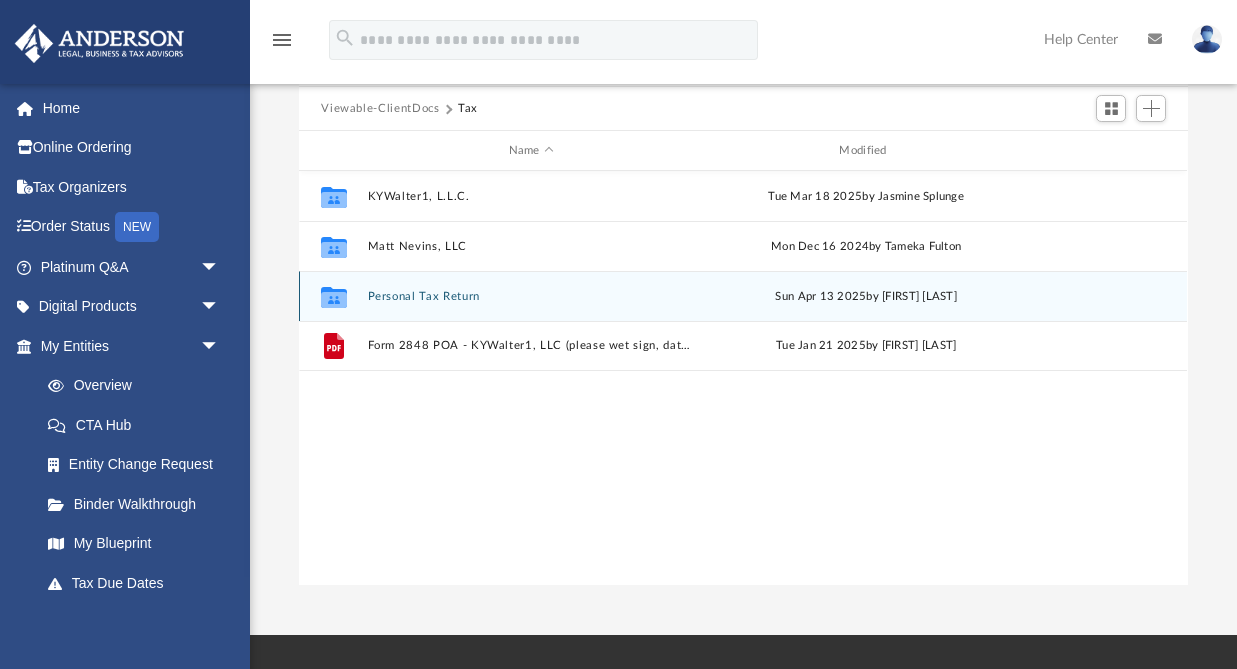 click on "Personal Tax Return" at bounding box center (531, 296) 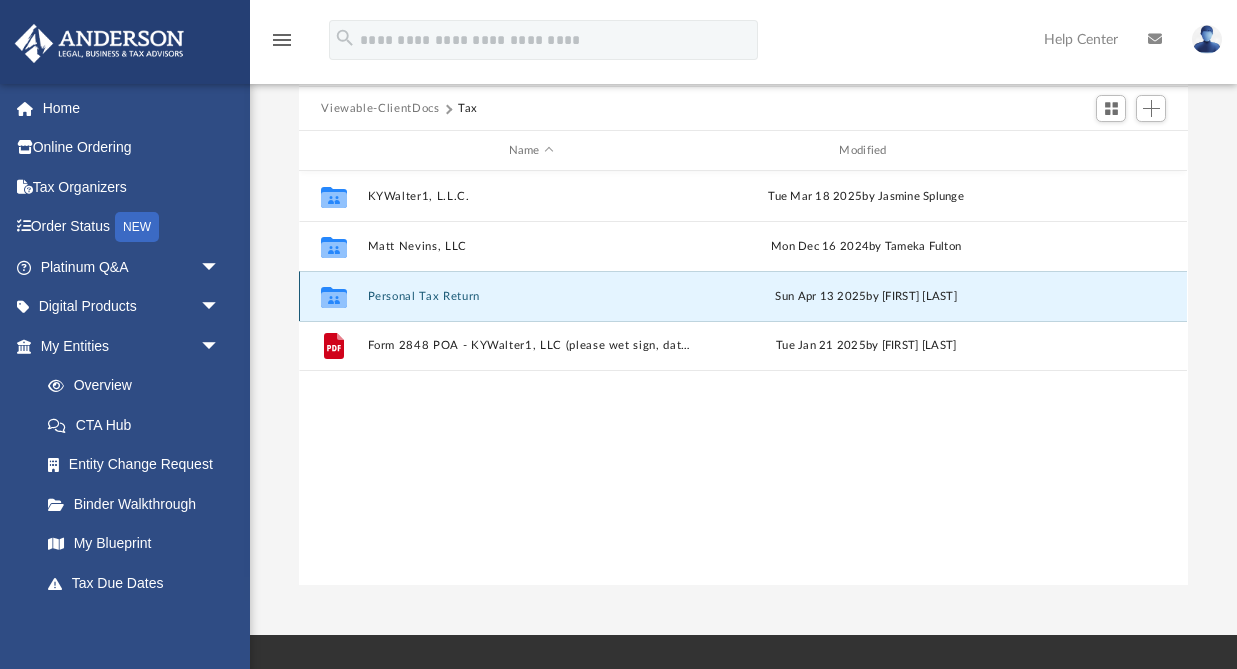 click on "Personal Tax Return" at bounding box center [531, 296] 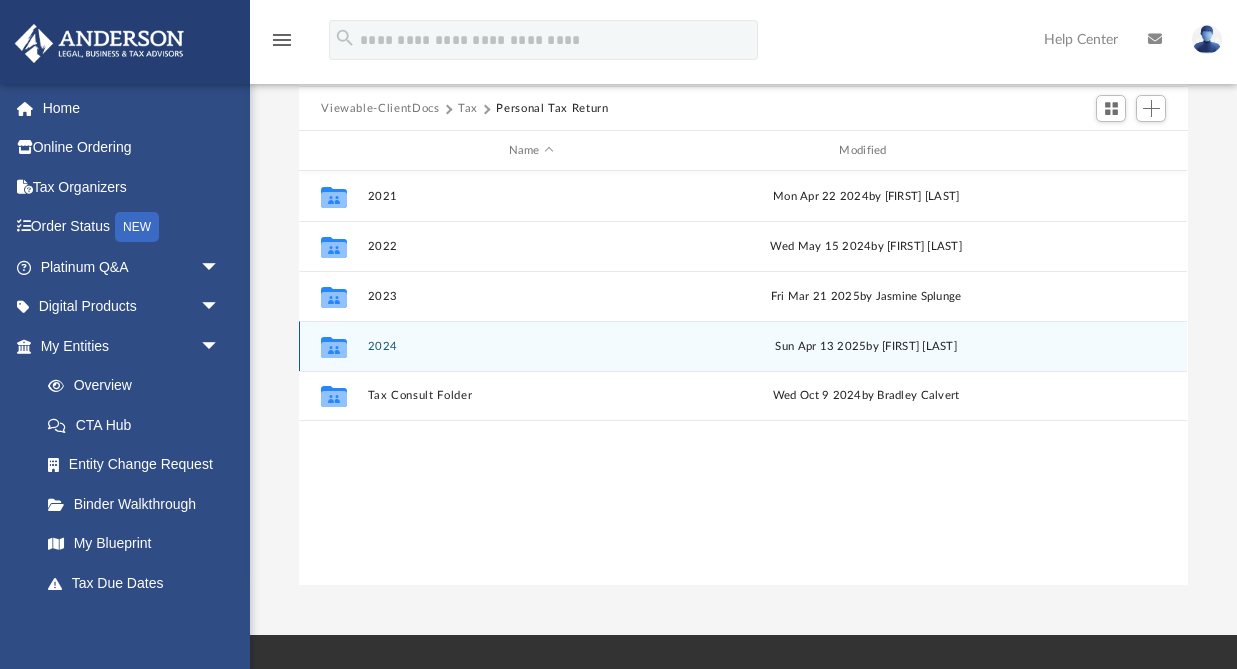 click on "2024" at bounding box center [531, 346] 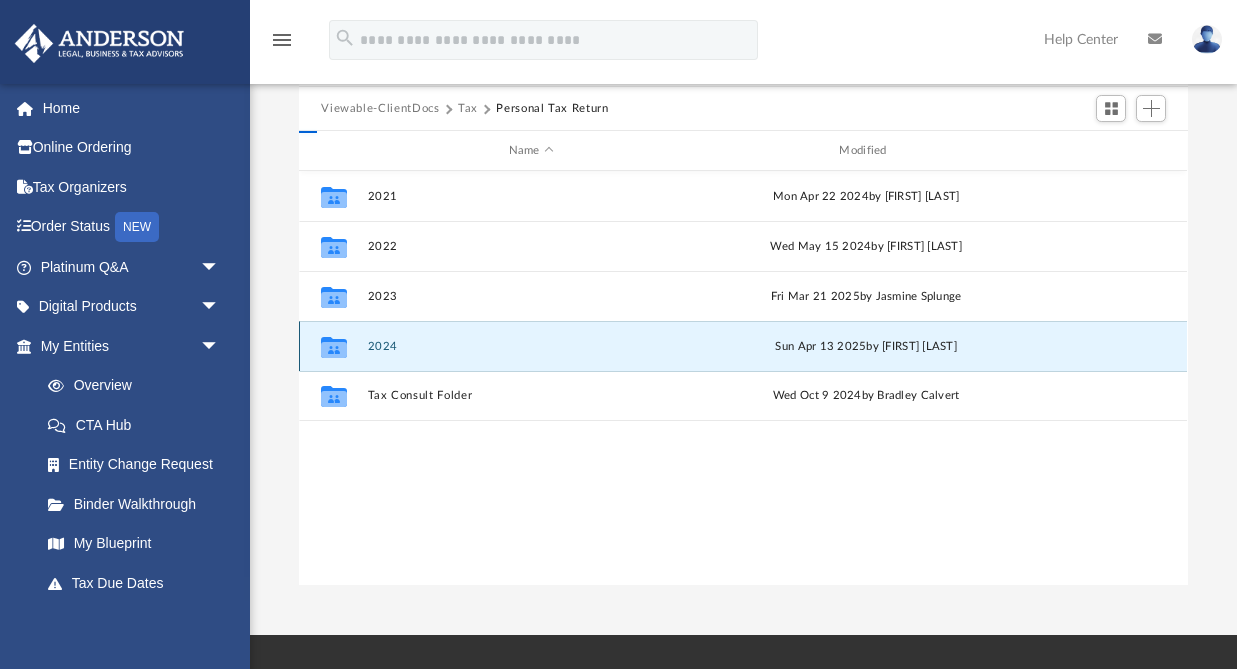 click on "2024" at bounding box center [531, 346] 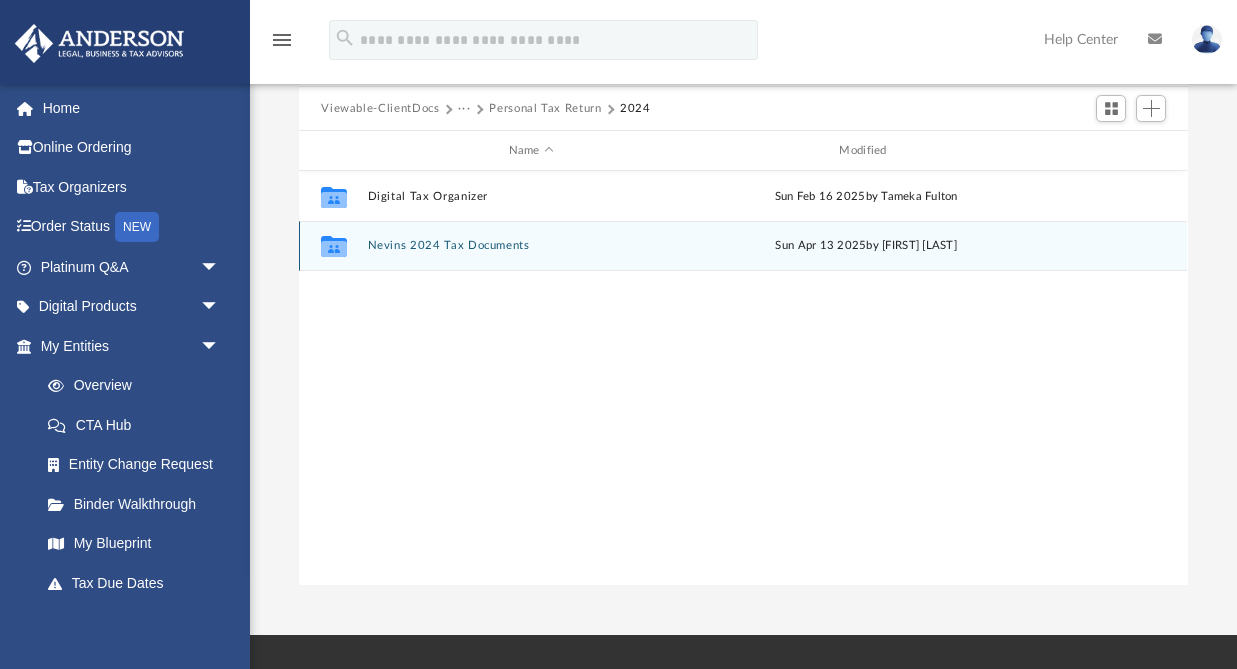 click on "Nevins 2024 Tax Documents" at bounding box center (531, 245) 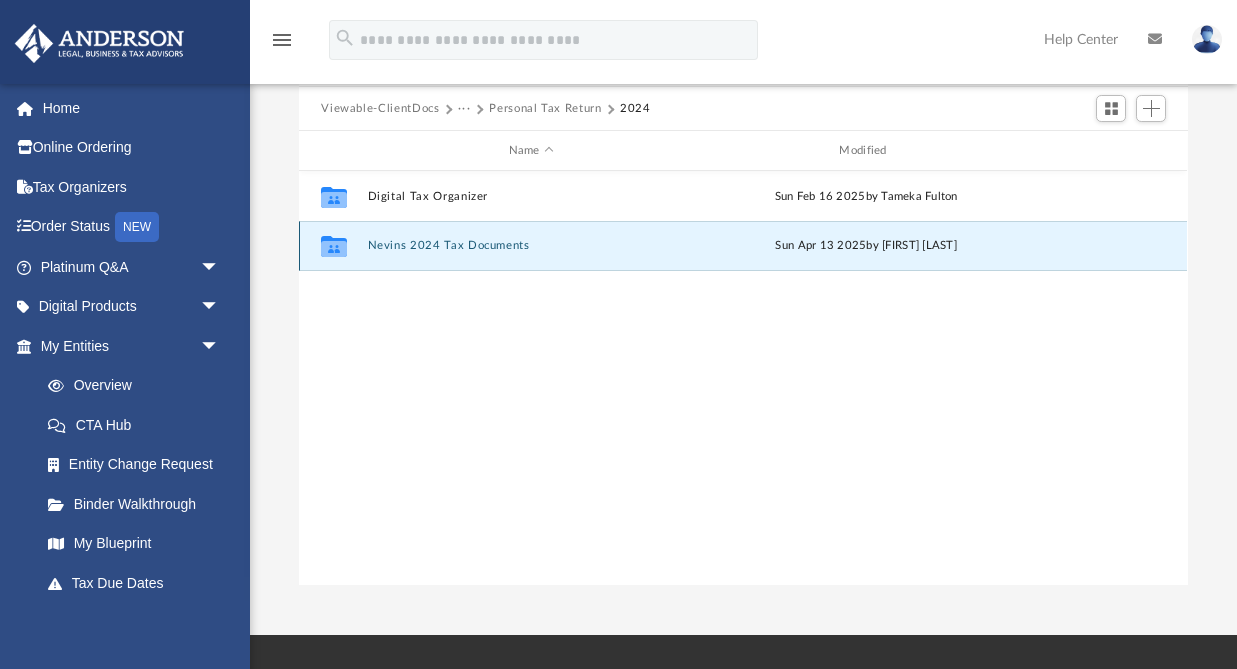 click on "Nevins 2024 Tax Documents" at bounding box center (531, 245) 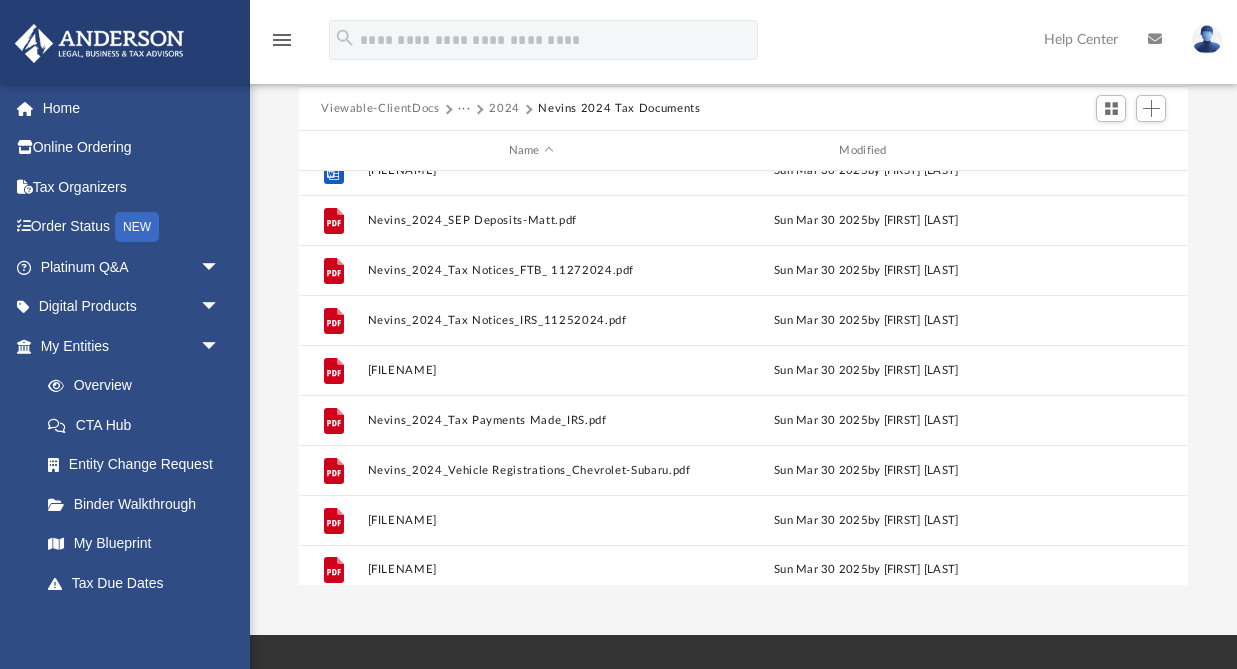scroll, scrollTop: 785, scrollLeft: 0, axis: vertical 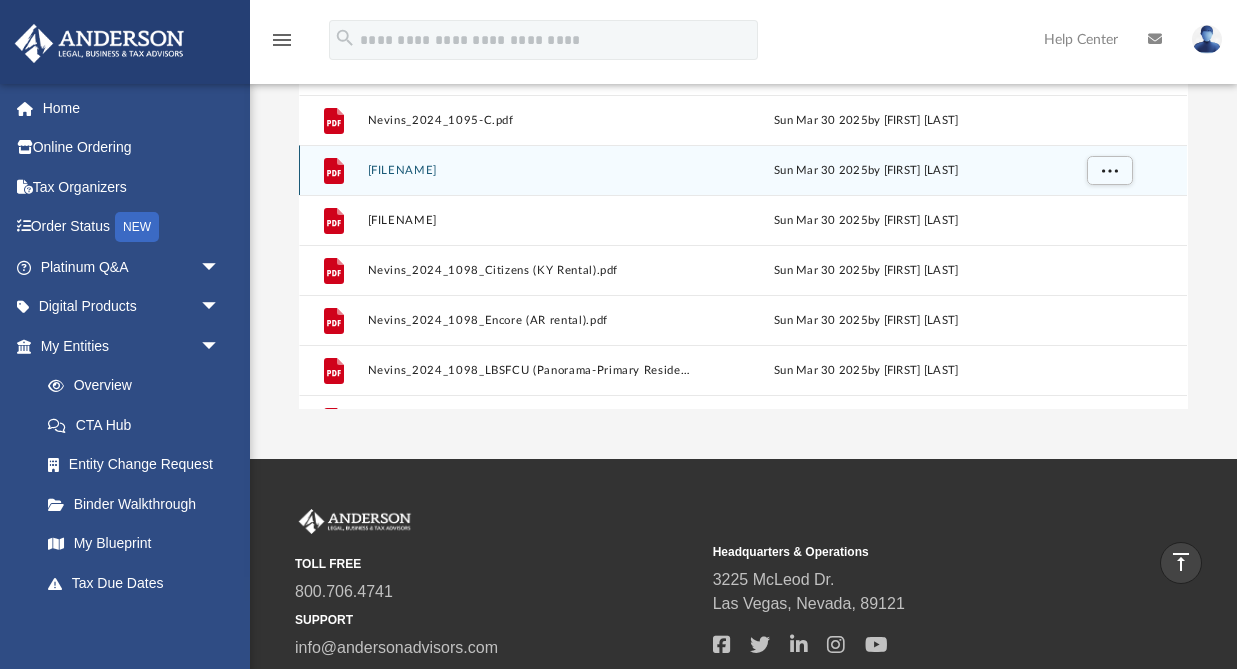 click on "Nevins_2024_1098 NewRez (2nd Home-290 Sunset-Corning-NY).pdf" at bounding box center [531, 170] 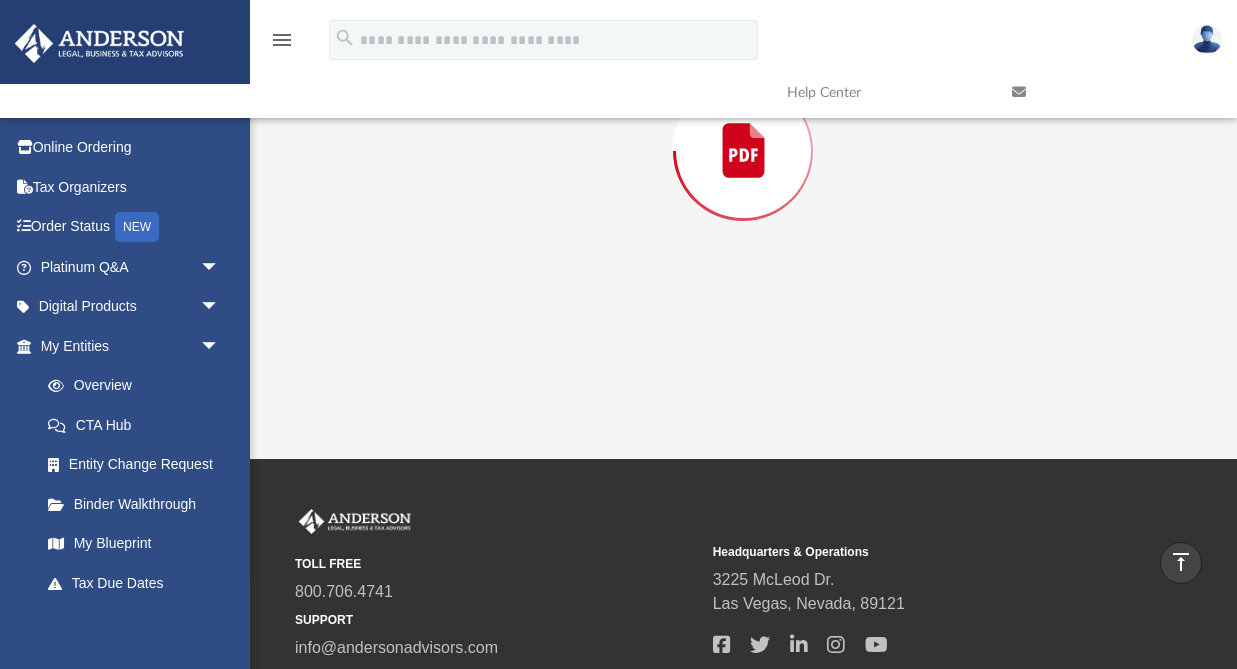 scroll, scrollTop: 216, scrollLeft: 0, axis: vertical 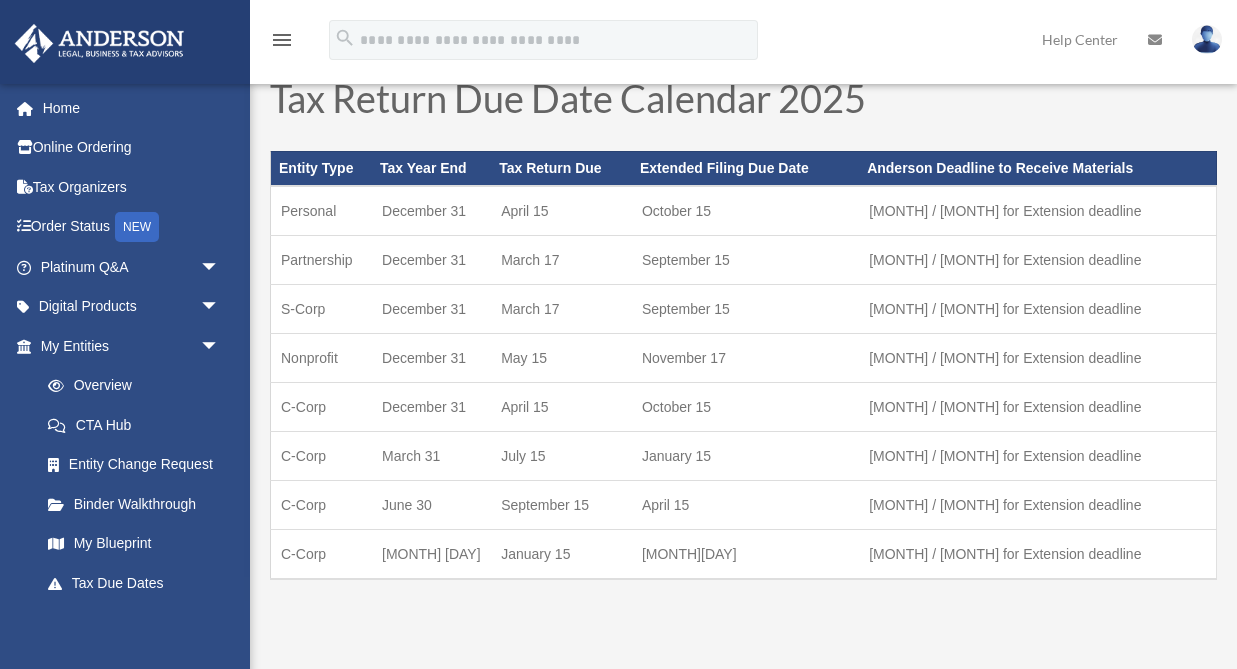 click at bounding box center [1207, 39] 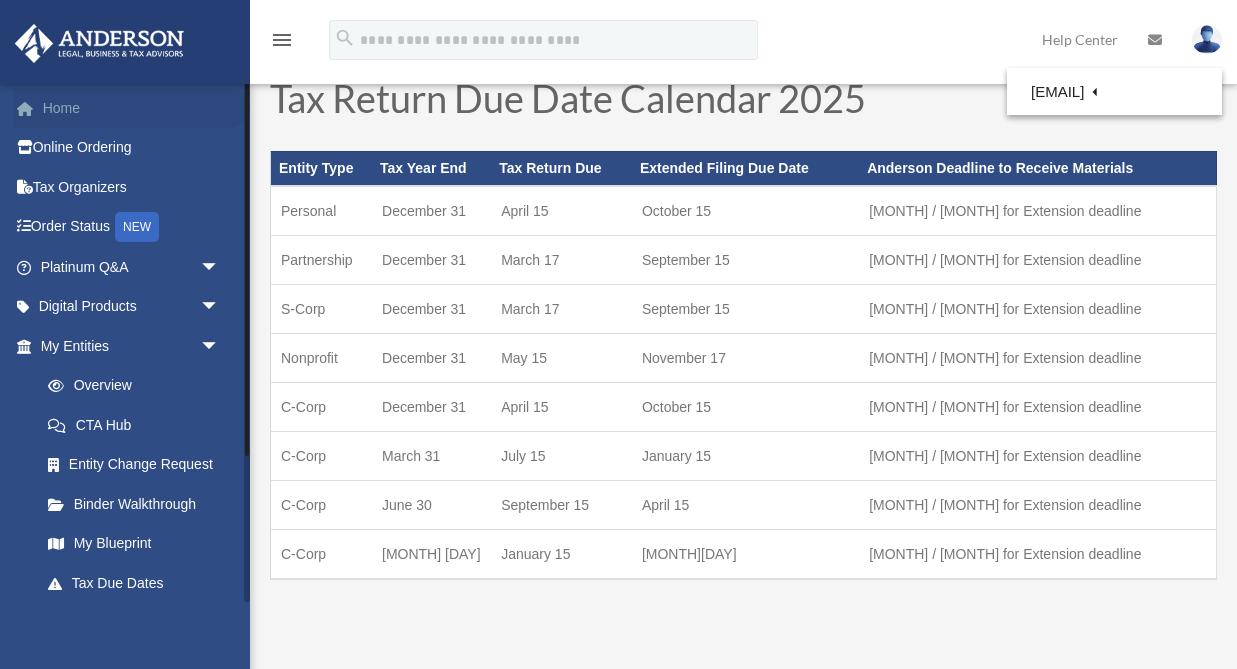 click on "Home" at bounding box center [132, 108] 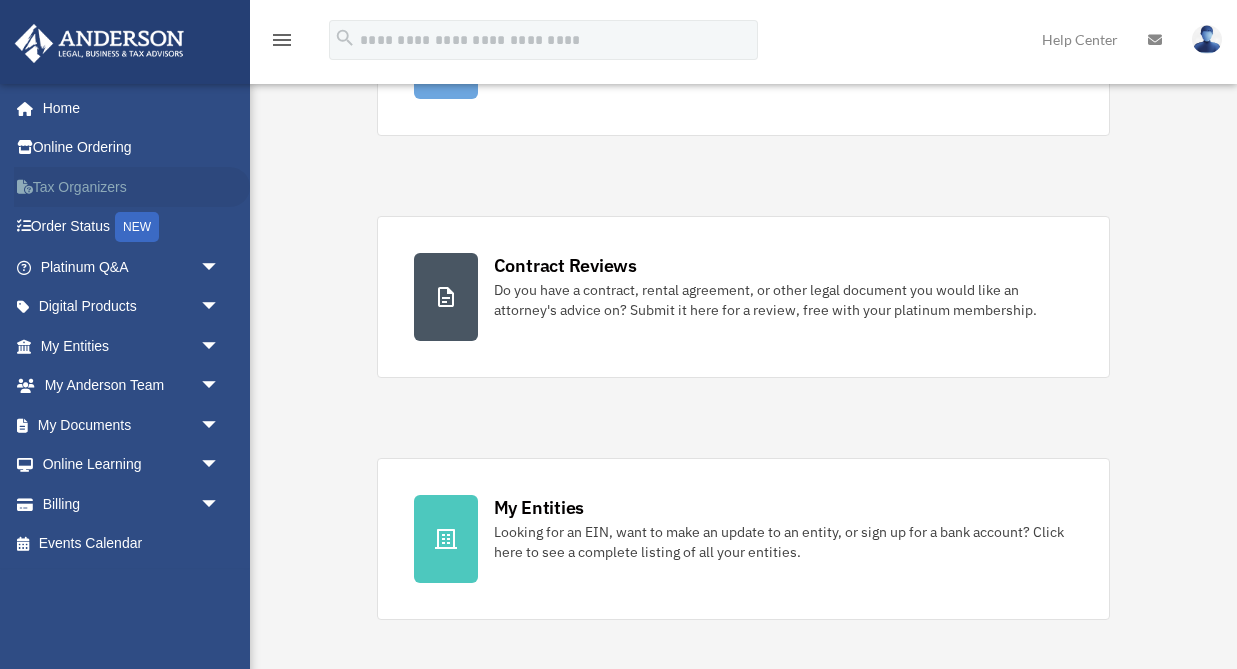 scroll, scrollTop: 295, scrollLeft: 0, axis: vertical 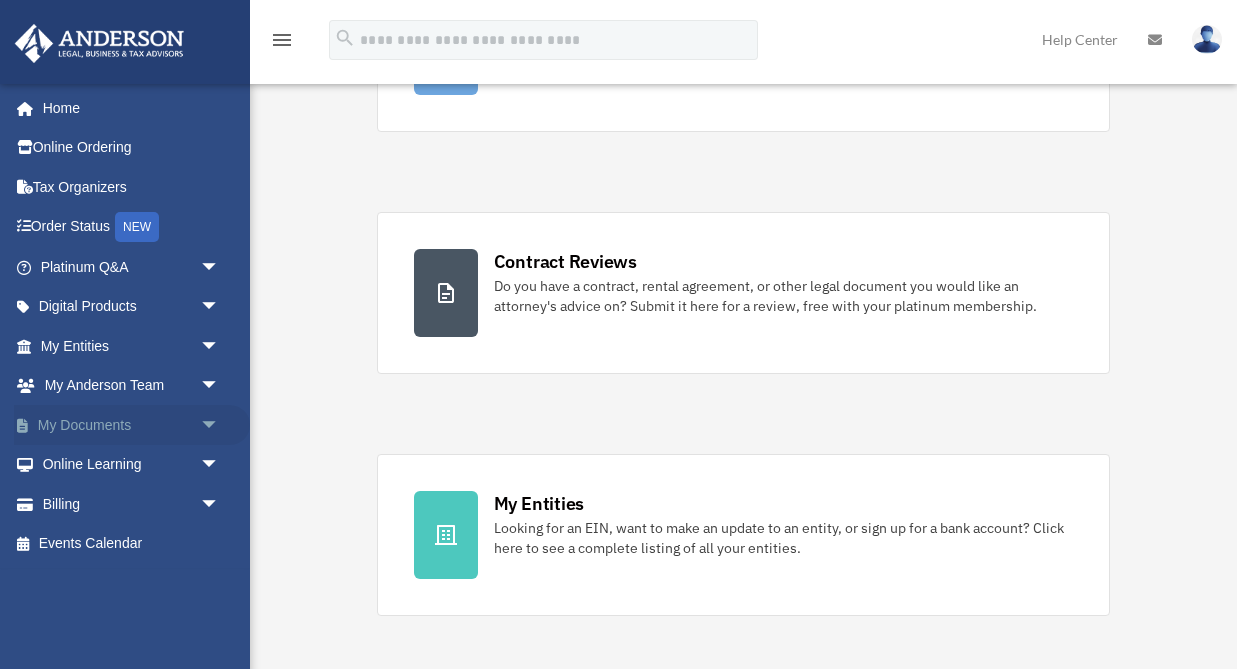 click on "arrow_drop_down" at bounding box center [220, 425] 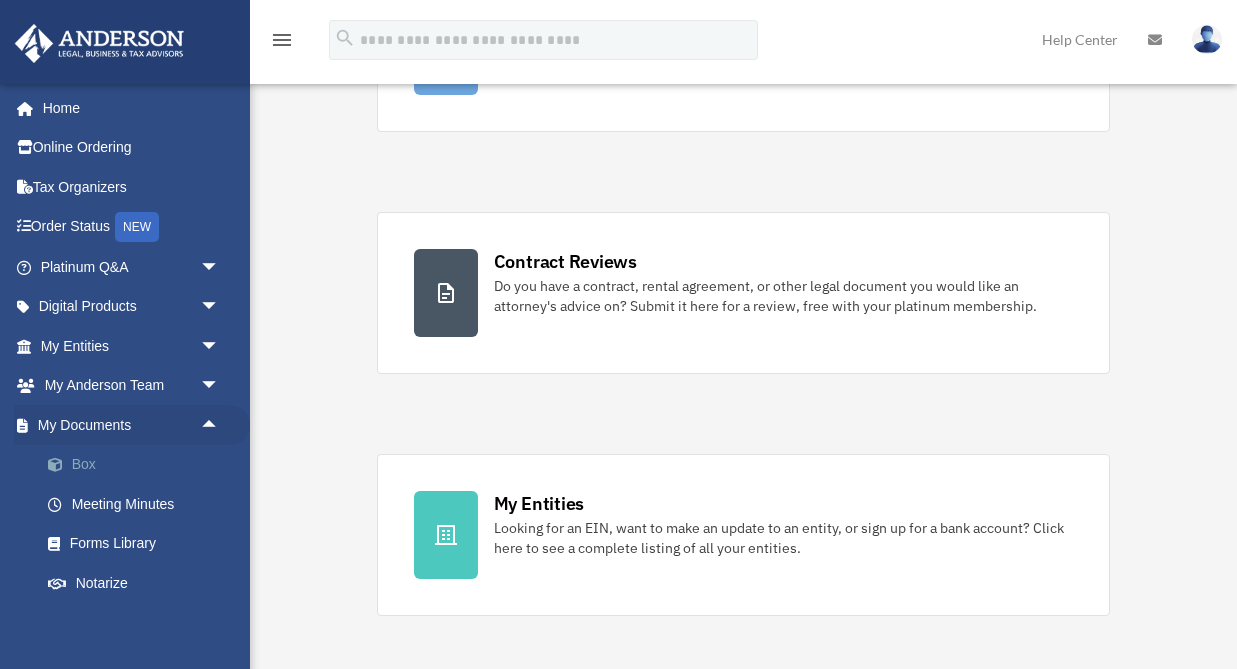 click on "Box" at bounding box center (139, 465) 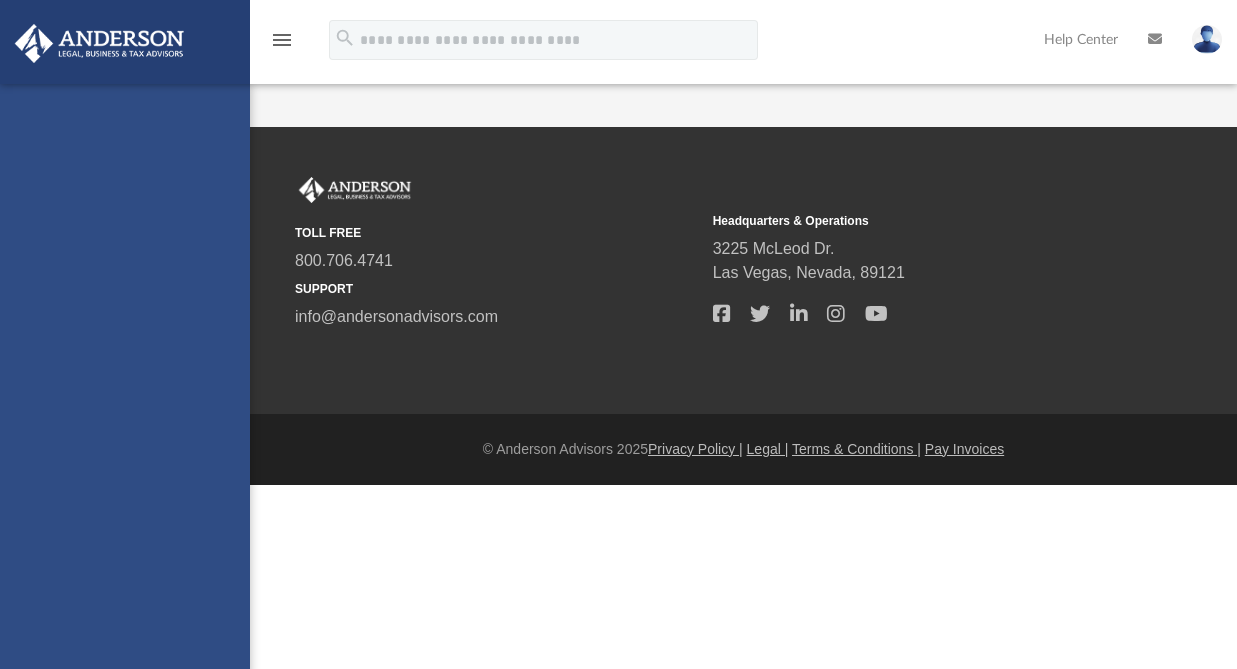 scroll, scrollTop: 0, scrollLeft: 0, axis: both 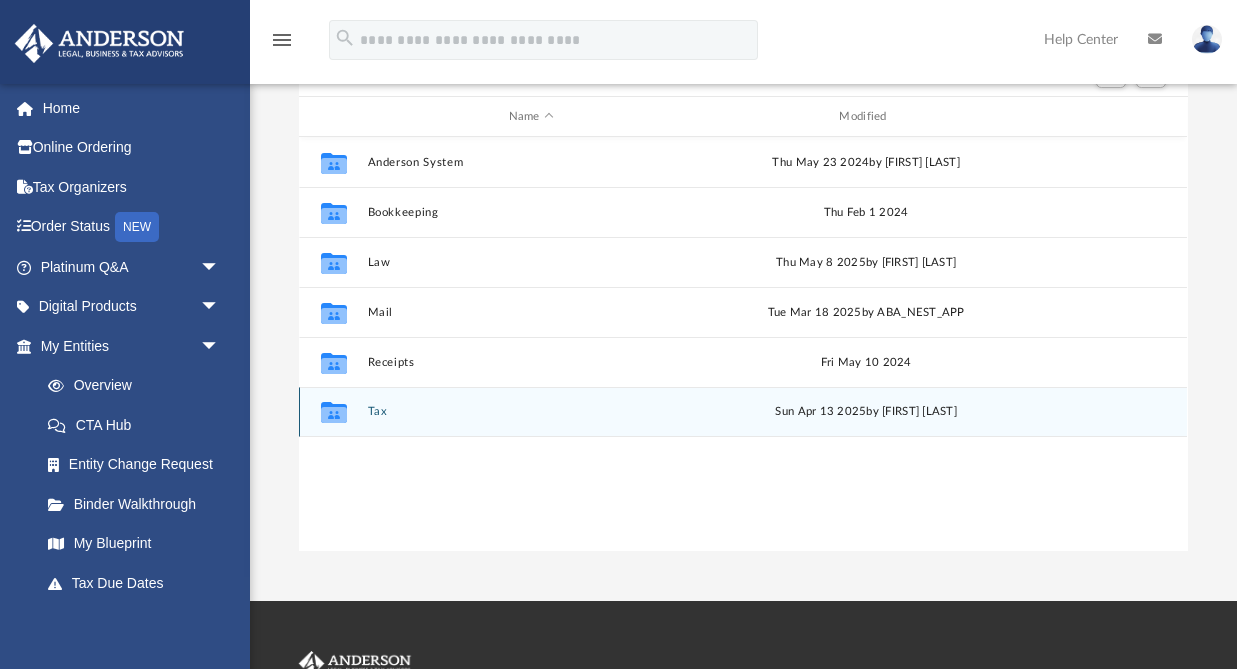 click on "Tax" at bounding box center [531, 411] 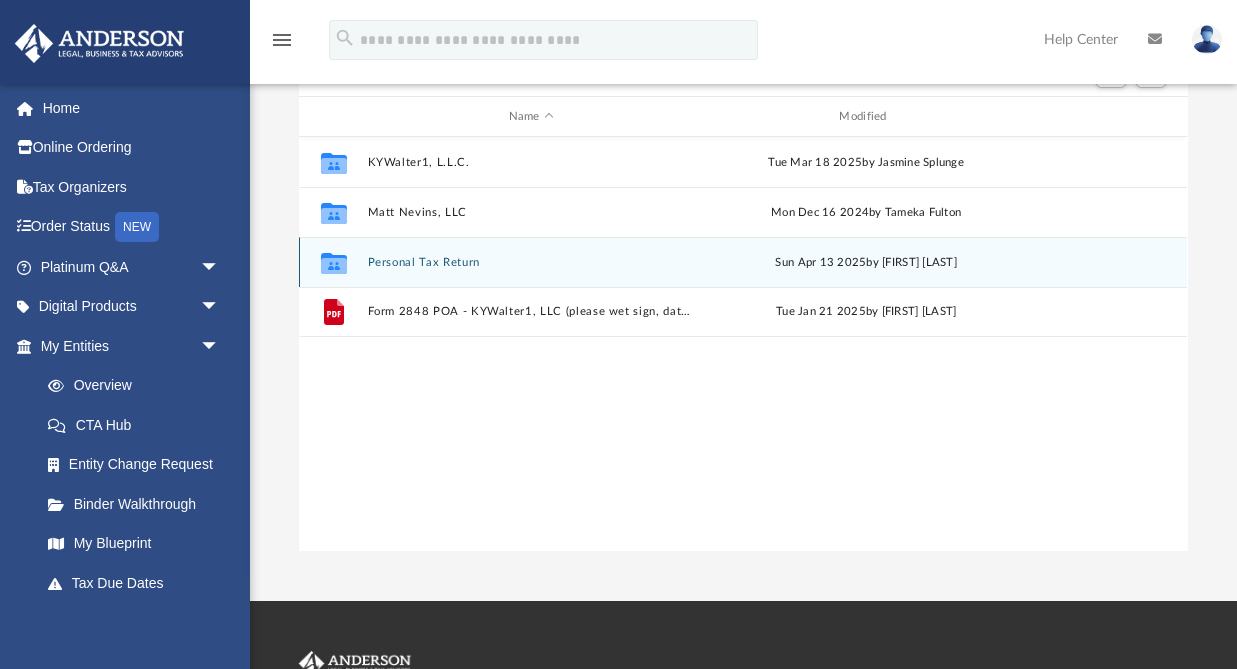 click on "Personal Tax Return" at bounding box center [531, 262] 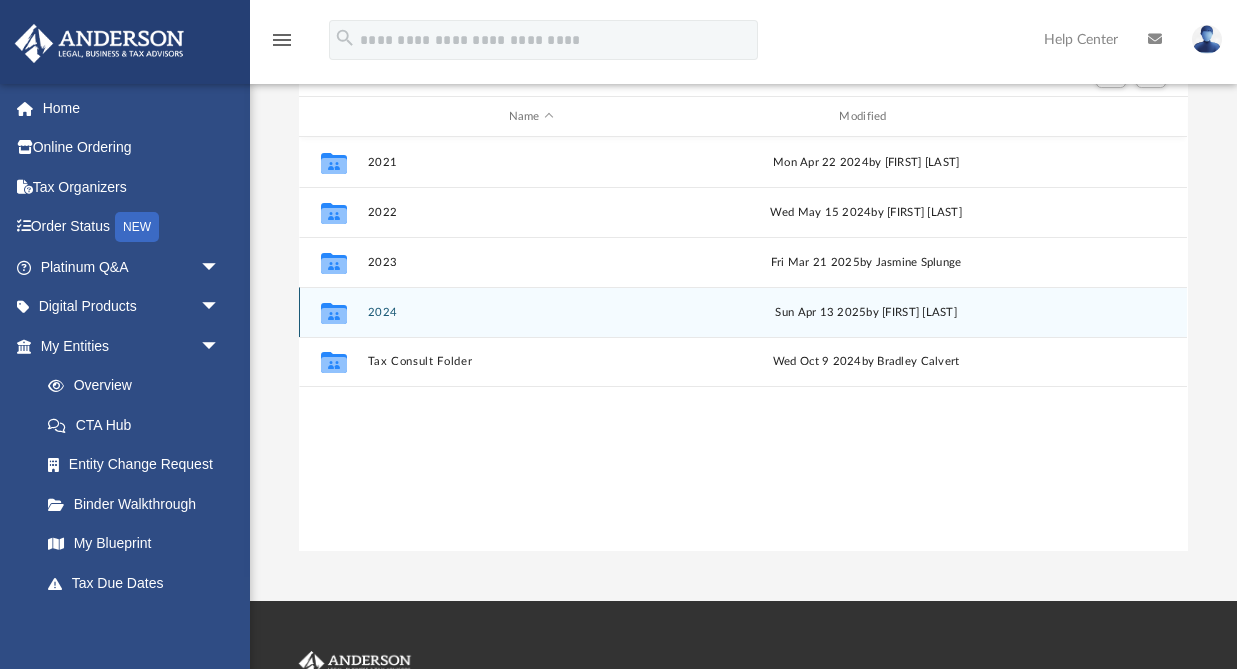 click on "2024" at bounding box center [531, 312] 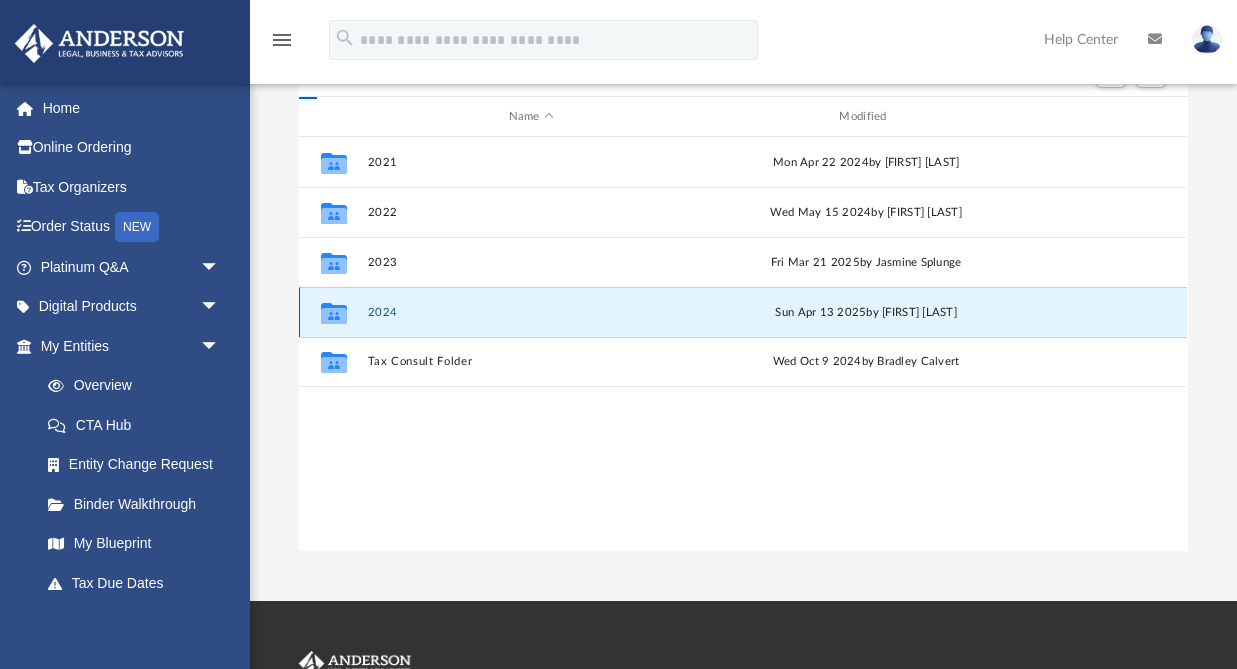 click on "2024" at bounding box center (531, 312) 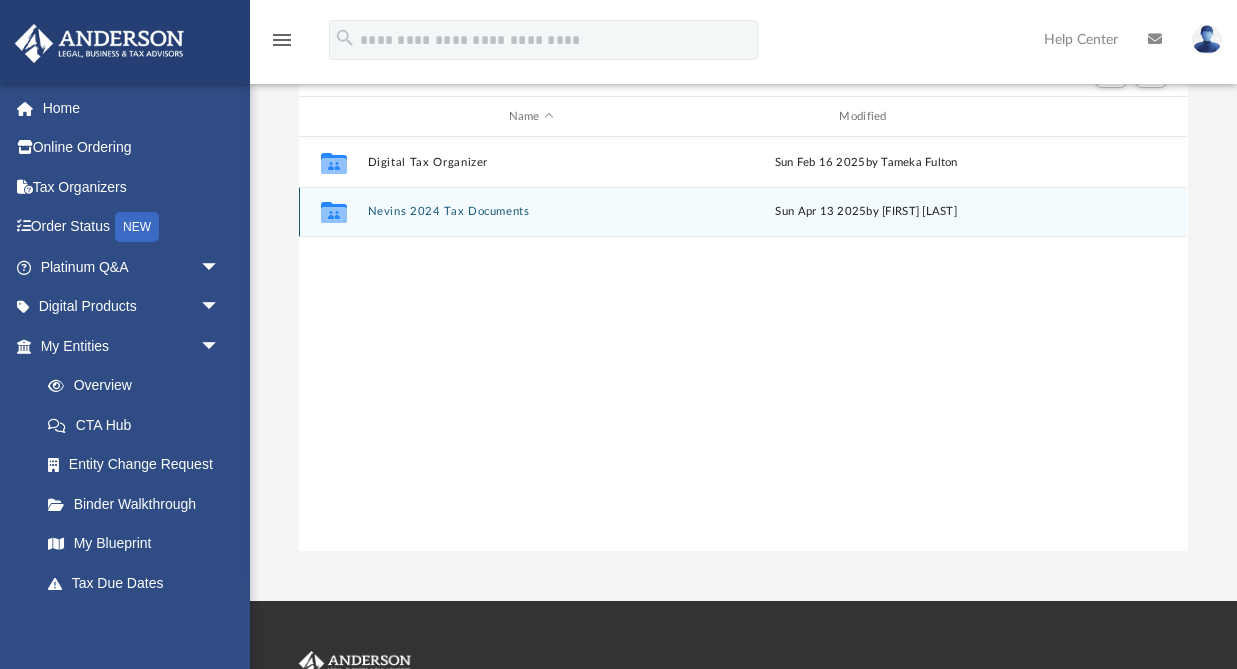 click on "Nevins 2024 Tax Documents" at bounding box center [531, 211] 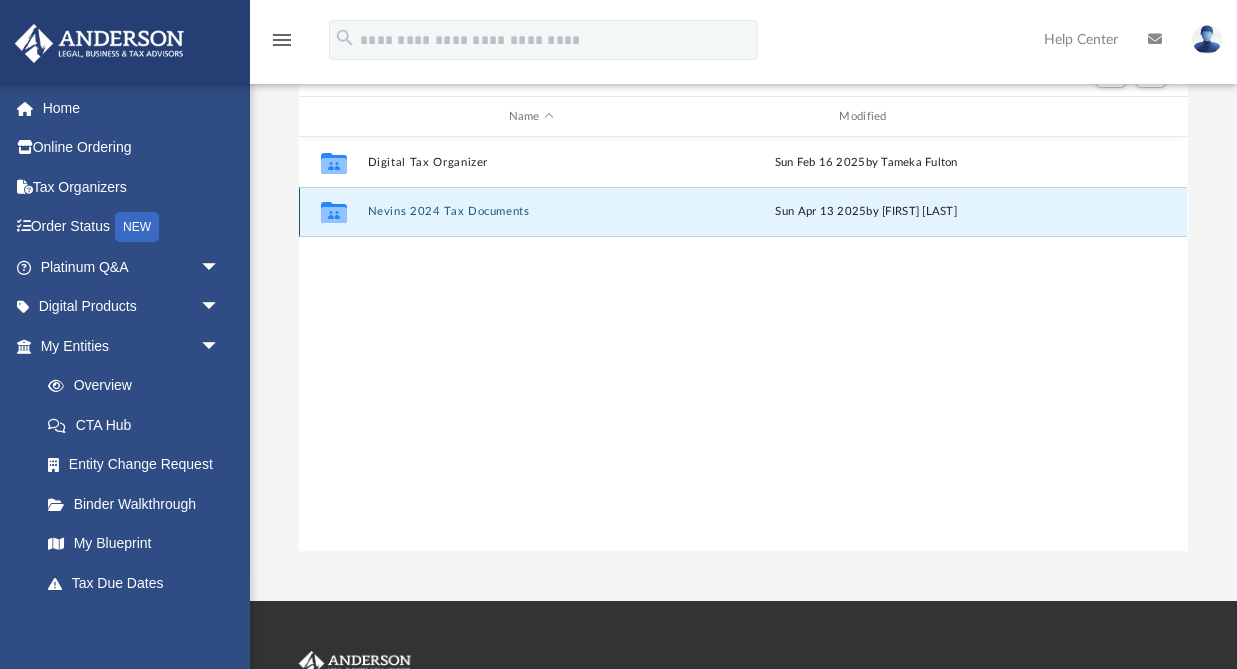 click on "Nevins 2024 Tax Documents" at bounding box center (531, 211) 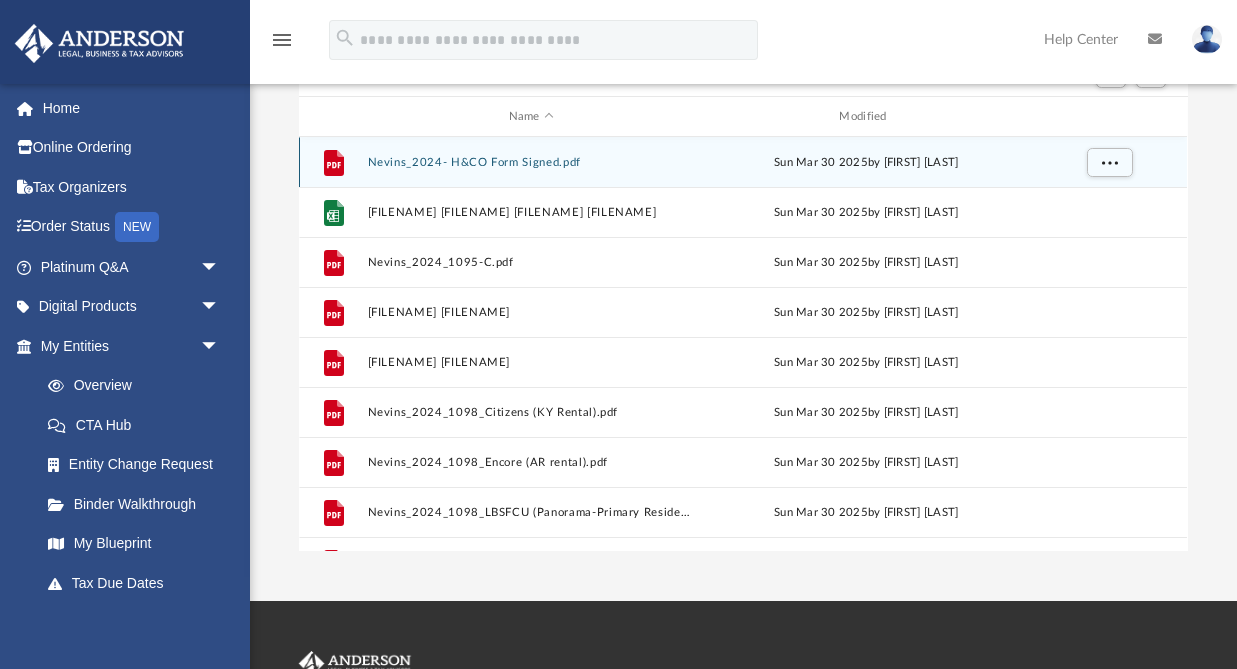 click on "Nevins_2024- H&CO Form Signed.pdf" at bounding box center (531, 162) 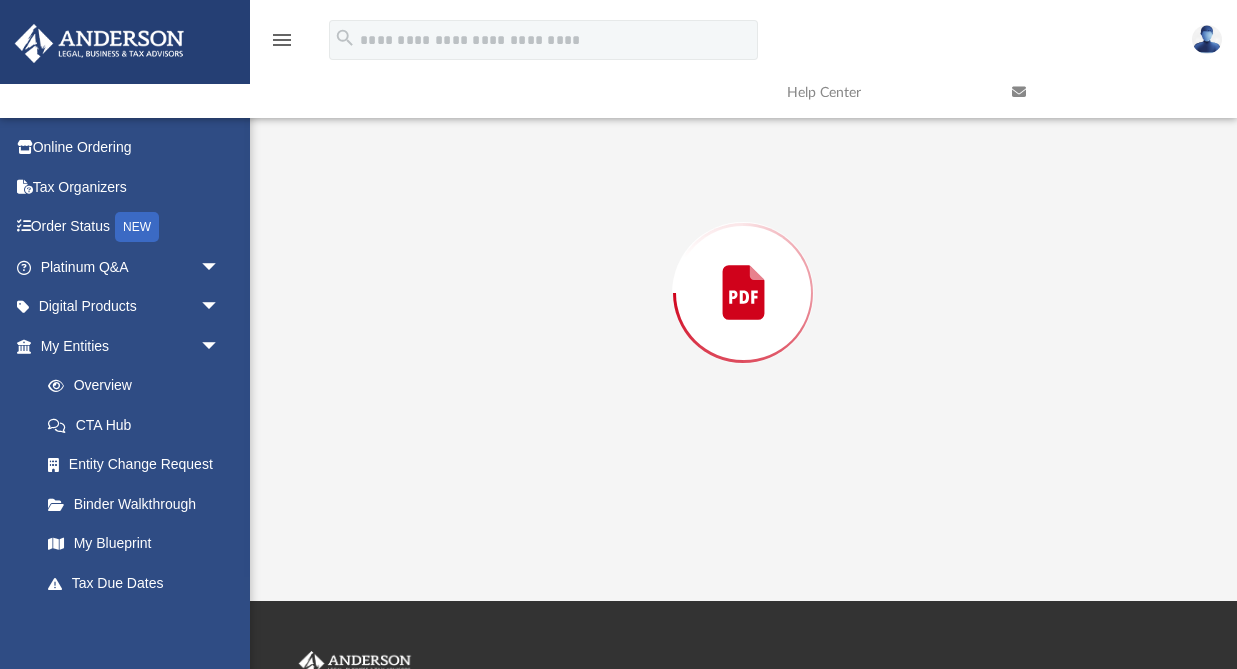 scroll, scrollTop: 216, scrollLeft: 0, axis: vertical 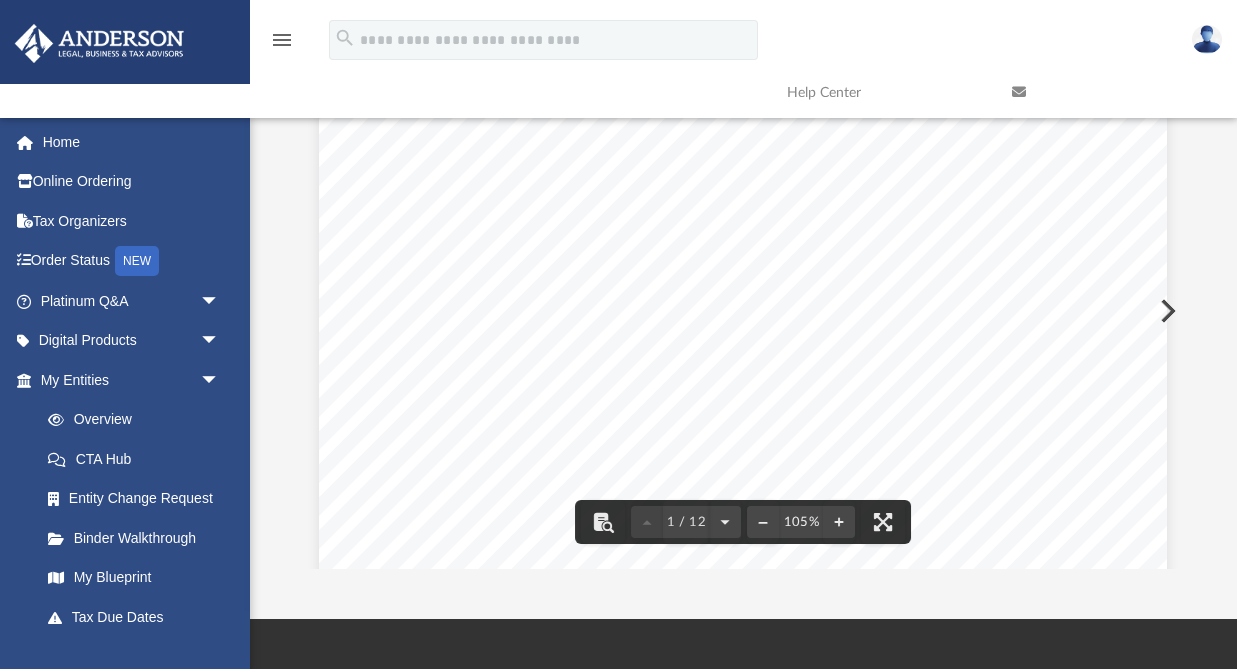 click on "u o u u s i y i i   c i i v t s i o p e   l u .   o o » o u d u ^ - o m « o - ^ FEE SCHEDULE FOR TAX RETURNS PREPARED IN 2023 Tax returns are billed by the hour for their preparation and review. Billable rates are: ● Tax   Preparer   $275/hour ● Tax   Reviewer   $475/hour The minimum fee for atax return is $900. Starting in 2023, you must be aTax Advantage Program client or on an annual ﬂ at rate fee to have the   [LAST] tax department prepare your return(s). Since our preparation fees are based upon the amount of time required to prepare your tax return, your fee may exceed the minimums. This does not apply to clients who have established   ﬂ at rates for tax preparation. [LAST] prepares tax returns on a ﬁ rst-in,   ﬁ rst-out basis. That is, they are prepared in the order they are received. We do work with af ﬁ liated CPA   ﬁ rms to complete returns and reviews, so if you are facing an urgent timeline, we may be able to expedite return preparation and review through an af ﬁ liate." at bounding box center [743, 620] 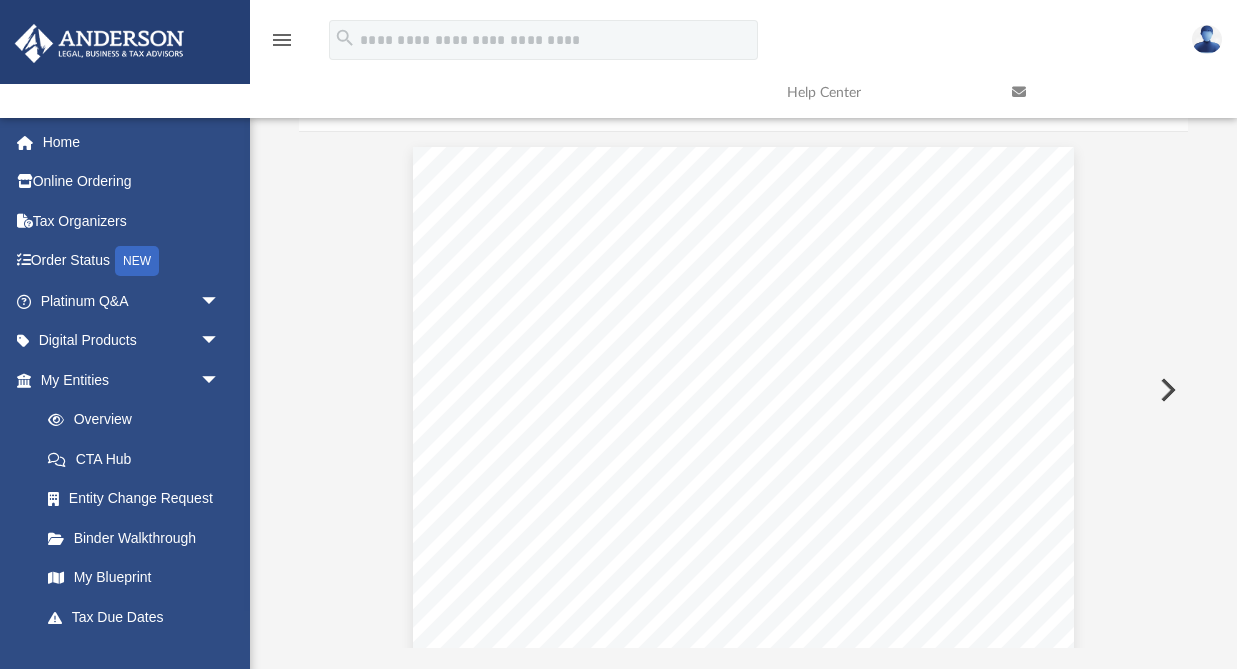 scroll, scrollTop: 131, scrollLeft: 0, axis: vertical 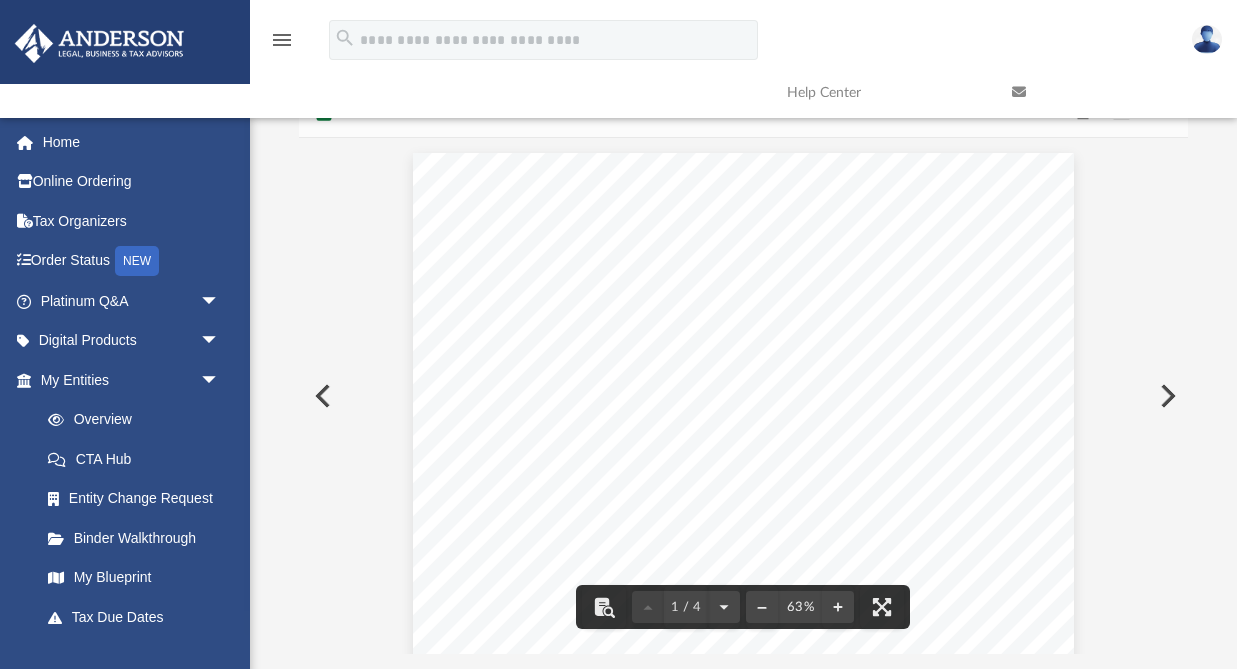 click at bounding box center [1166, 396] 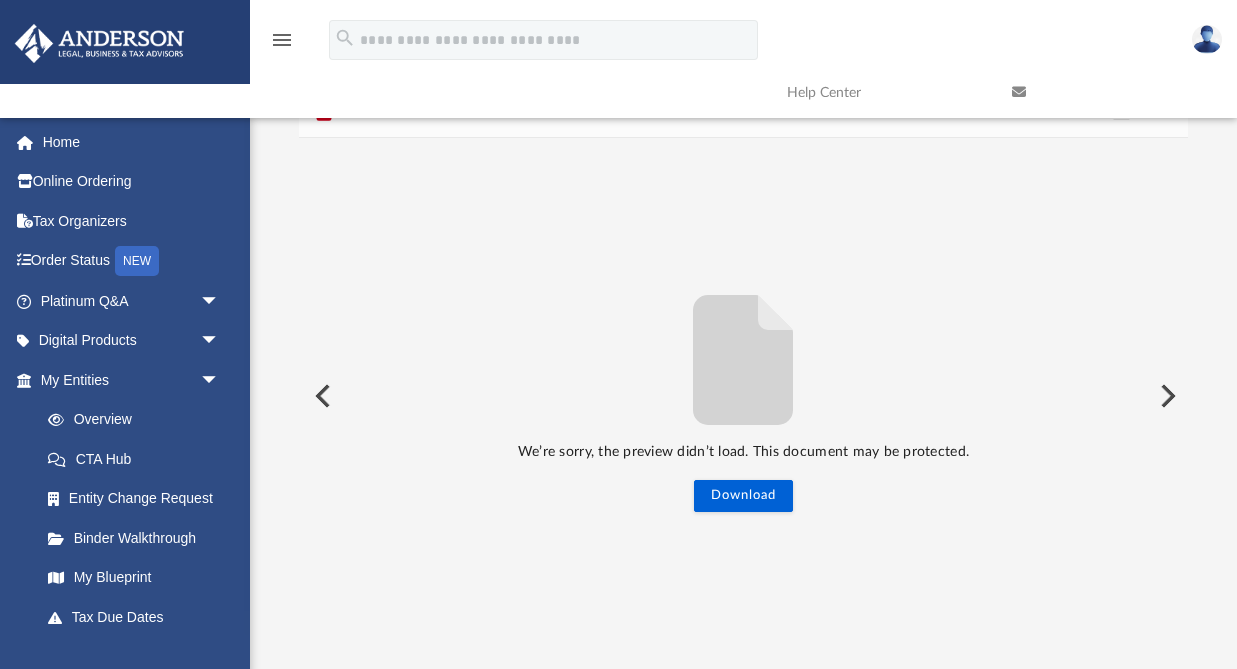 click at bounding box center (1166, 396) 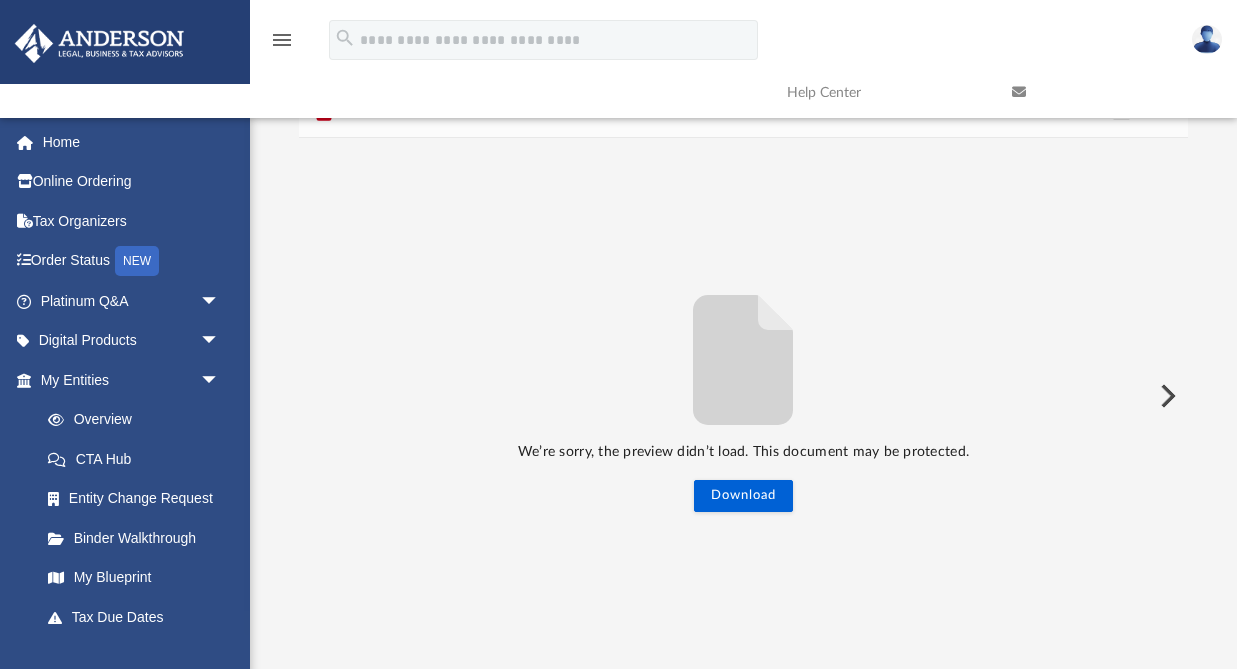 click at bounding box center (1166, 396) 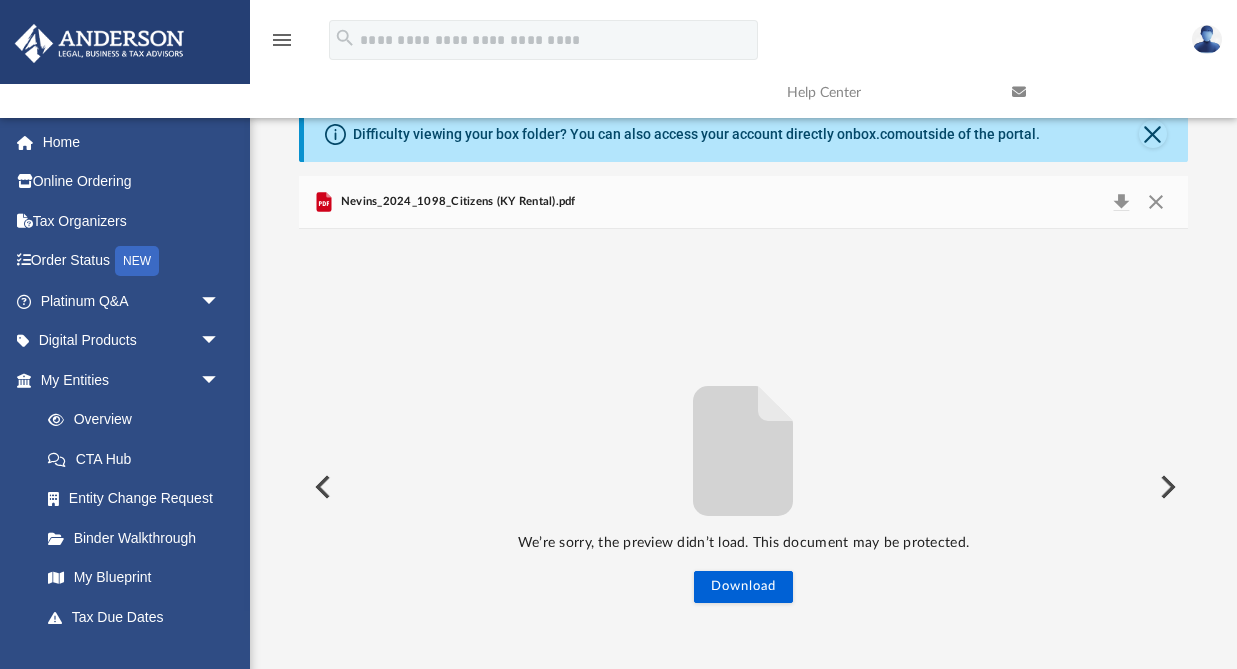 scroll, scrollTop: 0, scrollLeft: 0, axis: both 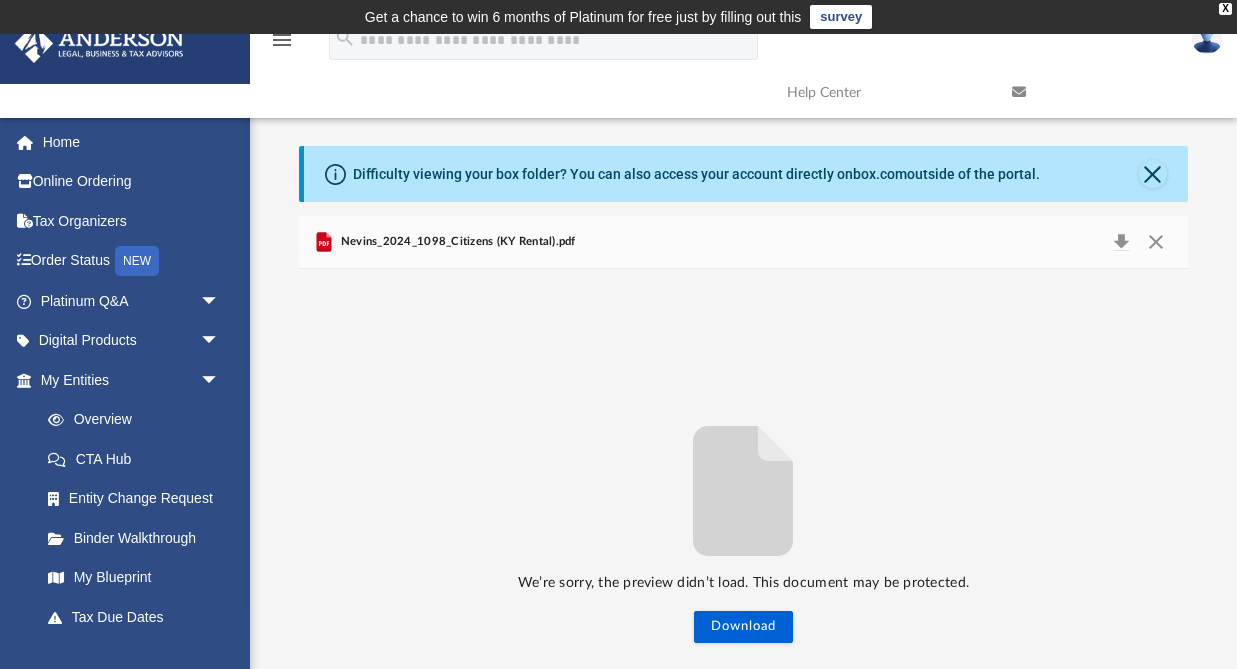 click 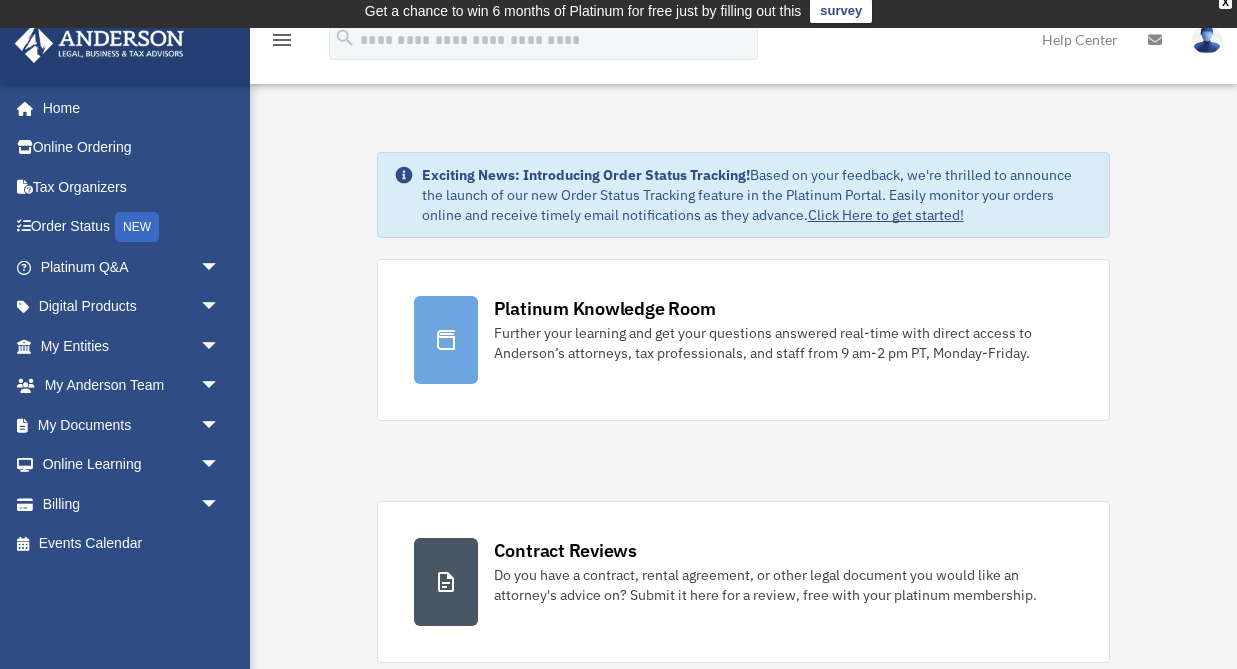 scroll, scrollTop: 0, scrollLeft: 0, axis: both 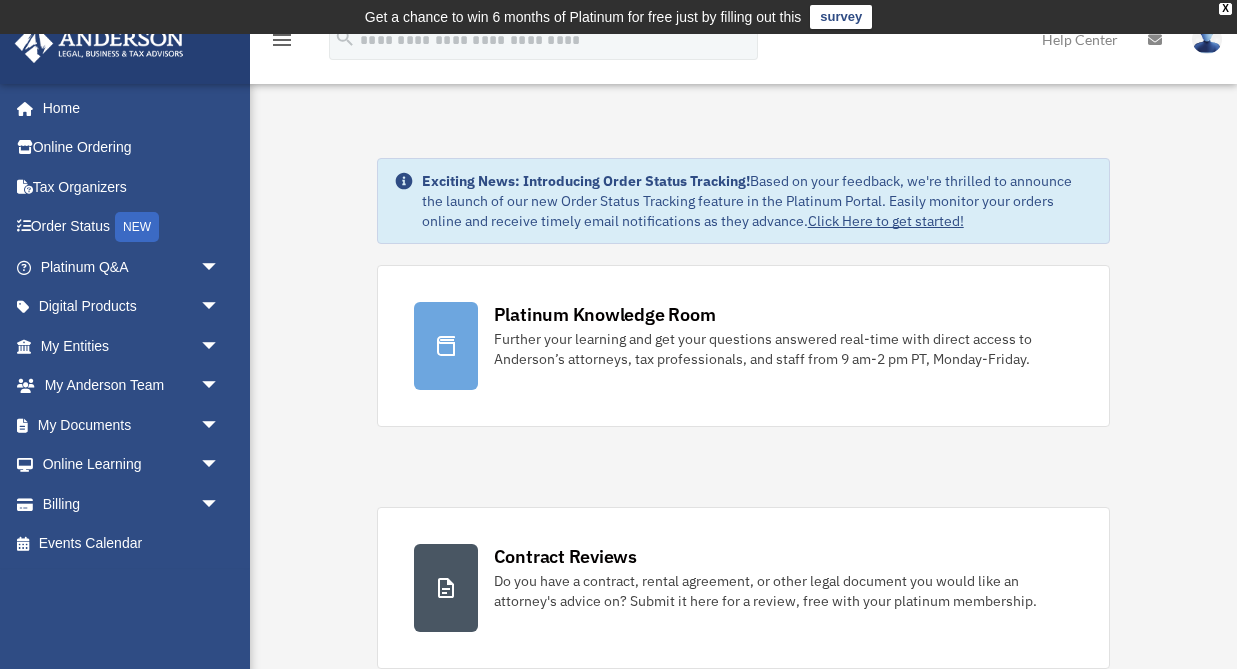 click at bounding box center [1207, 39] 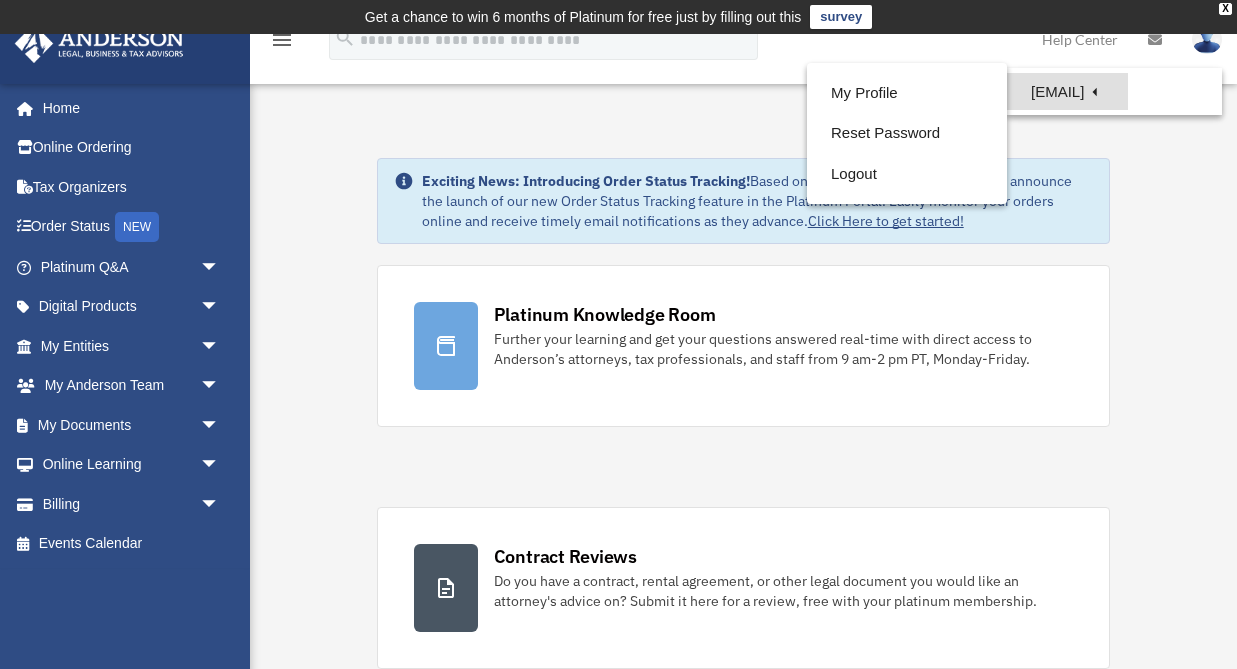 click on "[EMAIL]" at bounding box center (1067, 91) 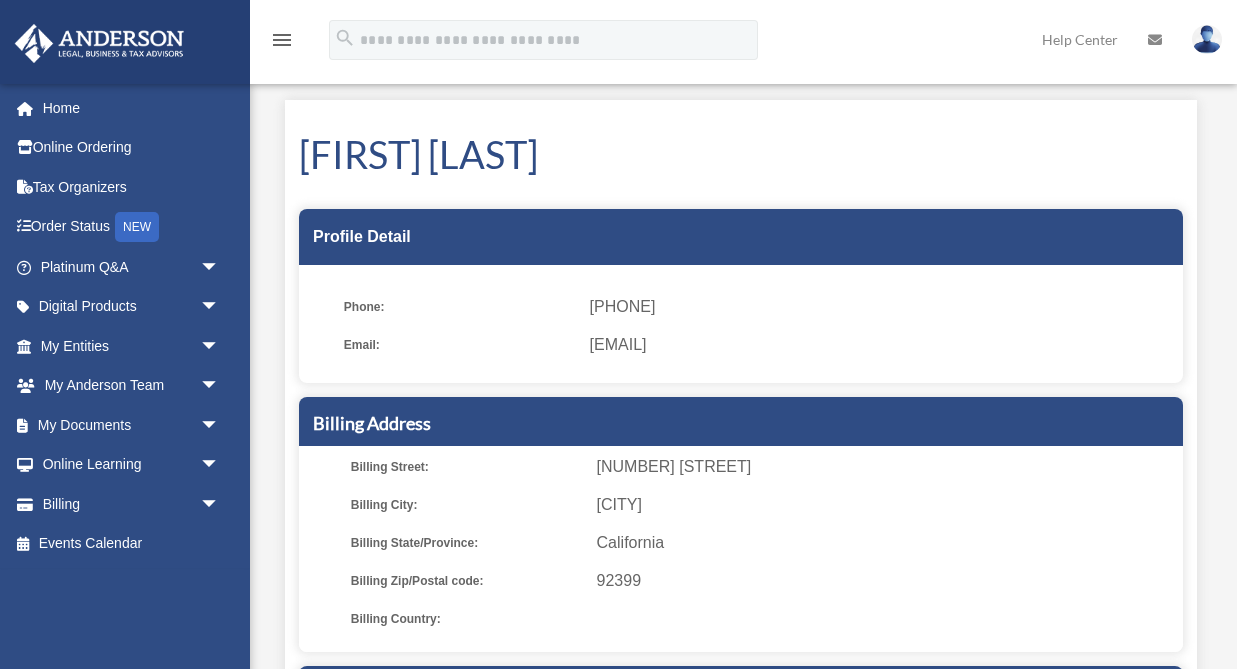 scroll, scrollTop: 41, scrollLeft: 0, axis: vertical 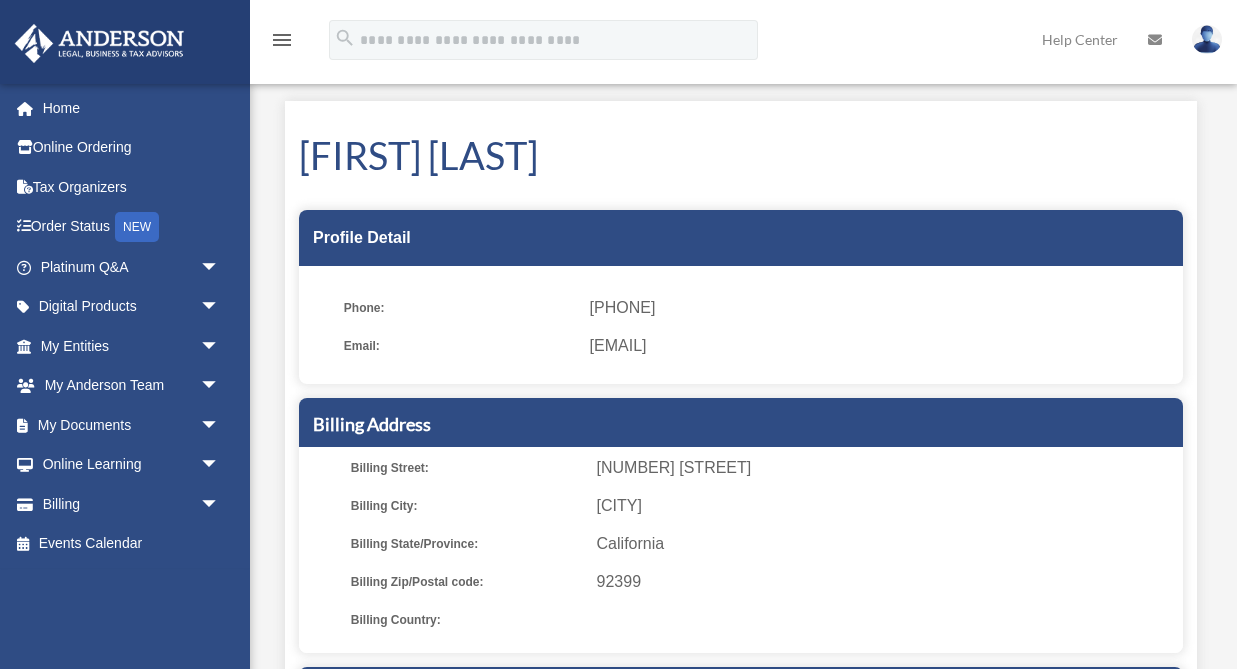 click on "Patricia Nevins
Profile Detail
Phone:
(760) 413-7183
Email:
nevinspatty@gmail.com
Billing Address
Billing Street:
36344 Panorama Dr
Billing City:
Yucaipa
Billing State/Province: California" at bounding box center [741, 532] 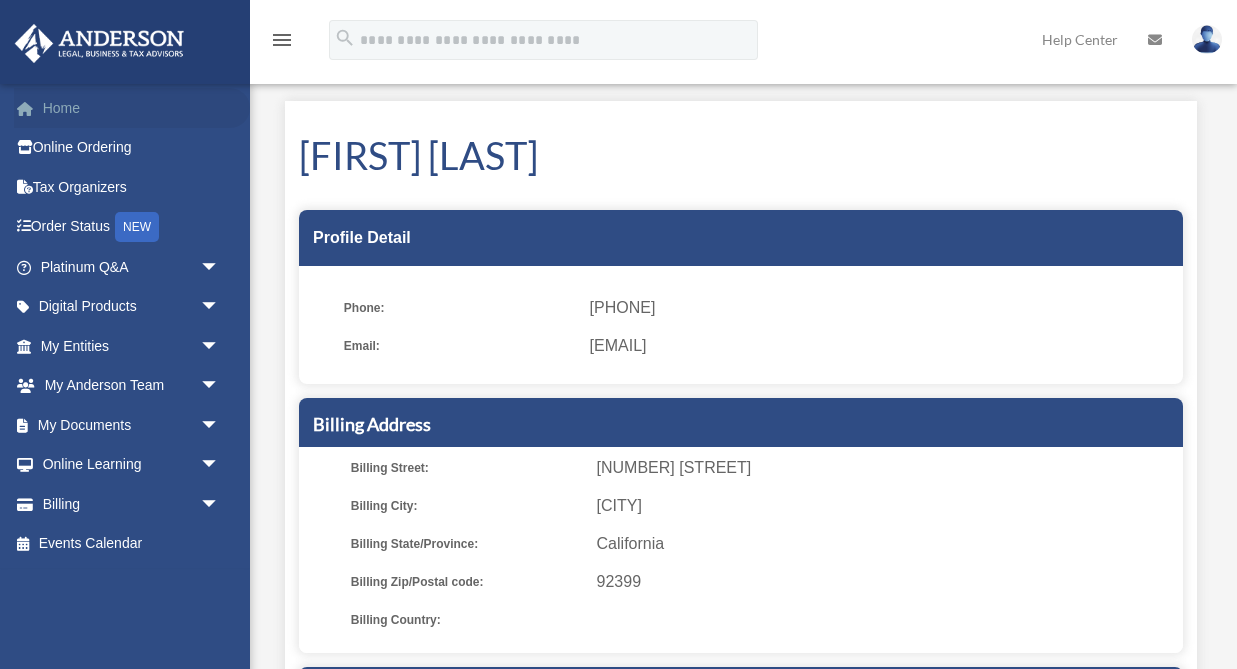 click on "Home" at bounding box center [132, 108] 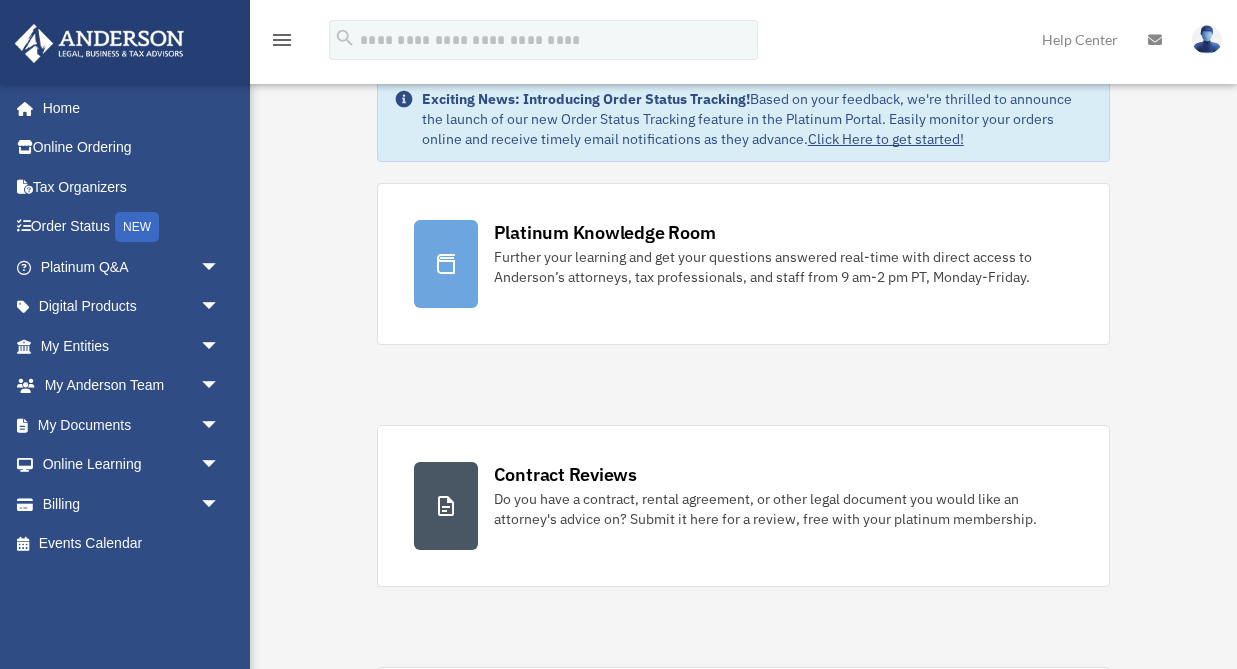 scroll, scrollTop: 0, scrollLeft: 0, axis: both 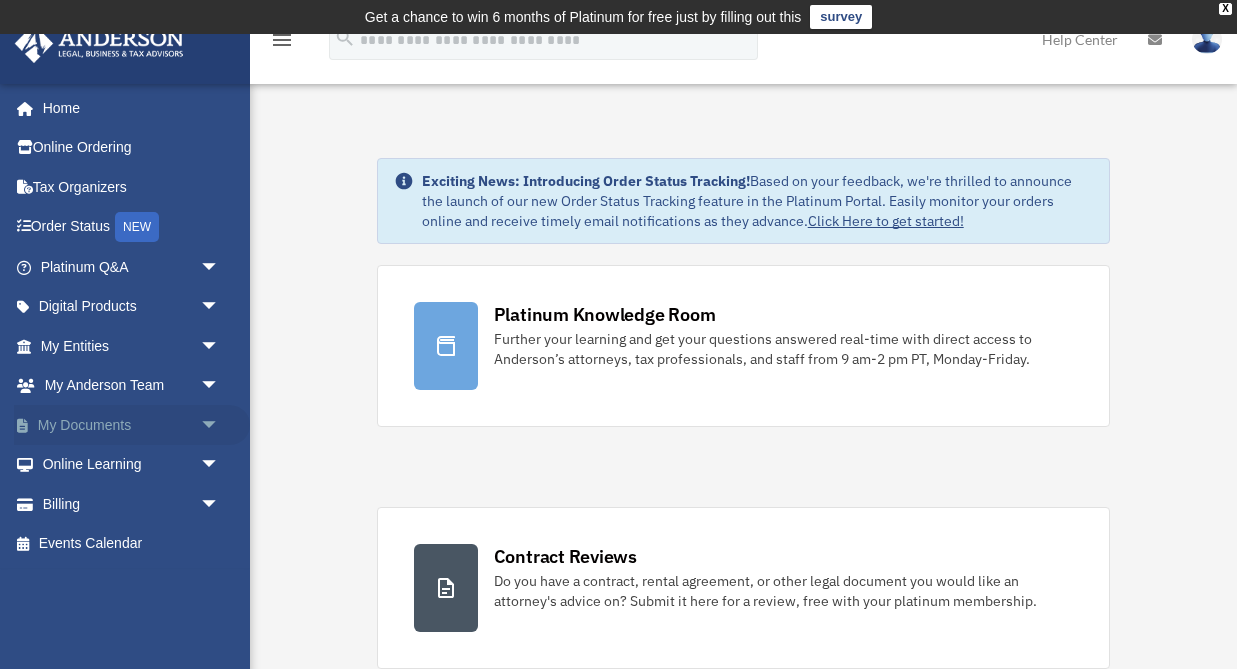 click on "My Documents arrow_drop_down" at bounding box center [132, 425] 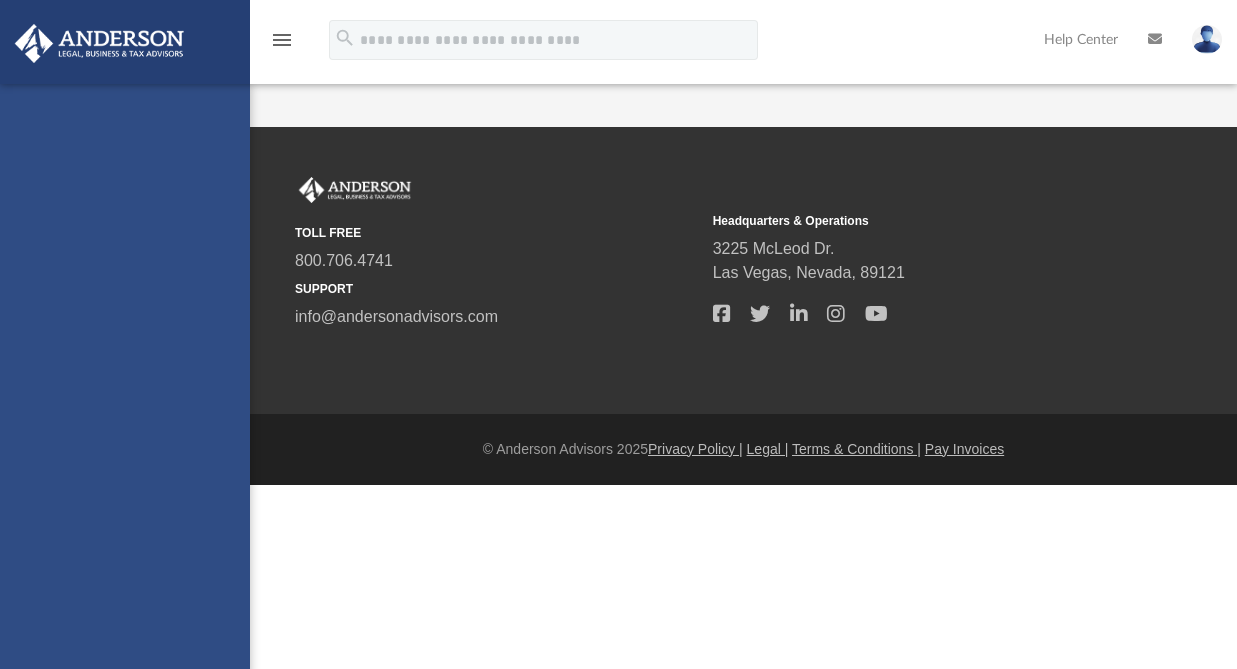 scroll, scrollTop: 0, scrollLeft: 0, axis: both 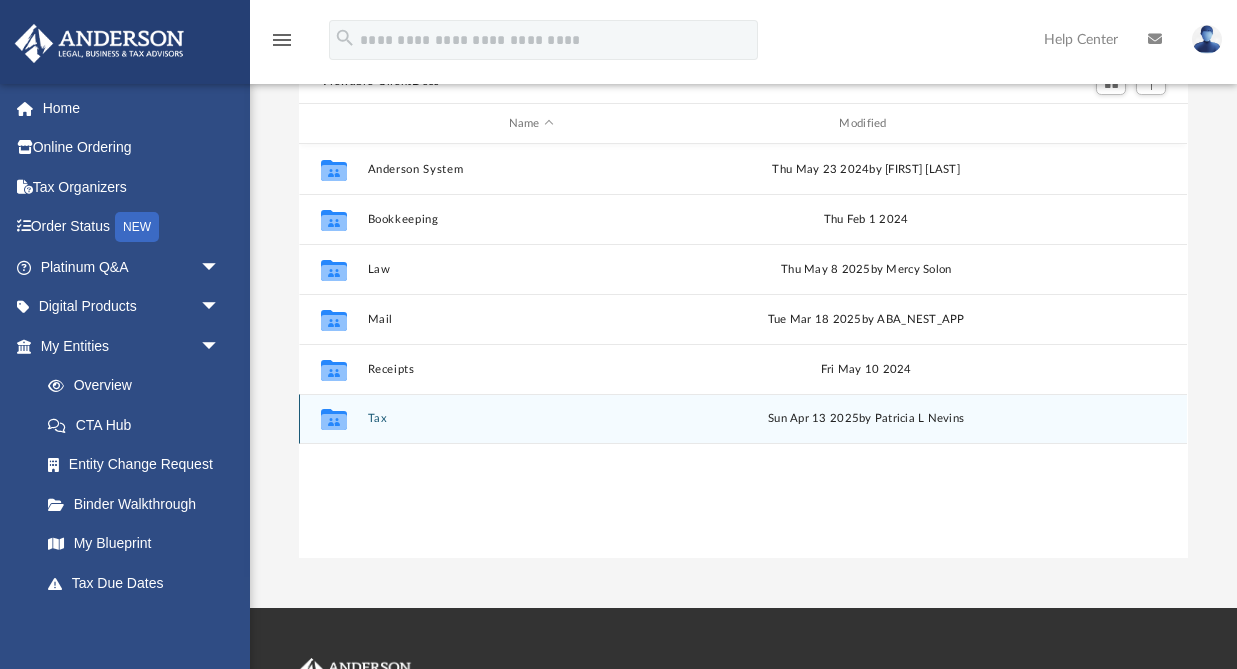 click 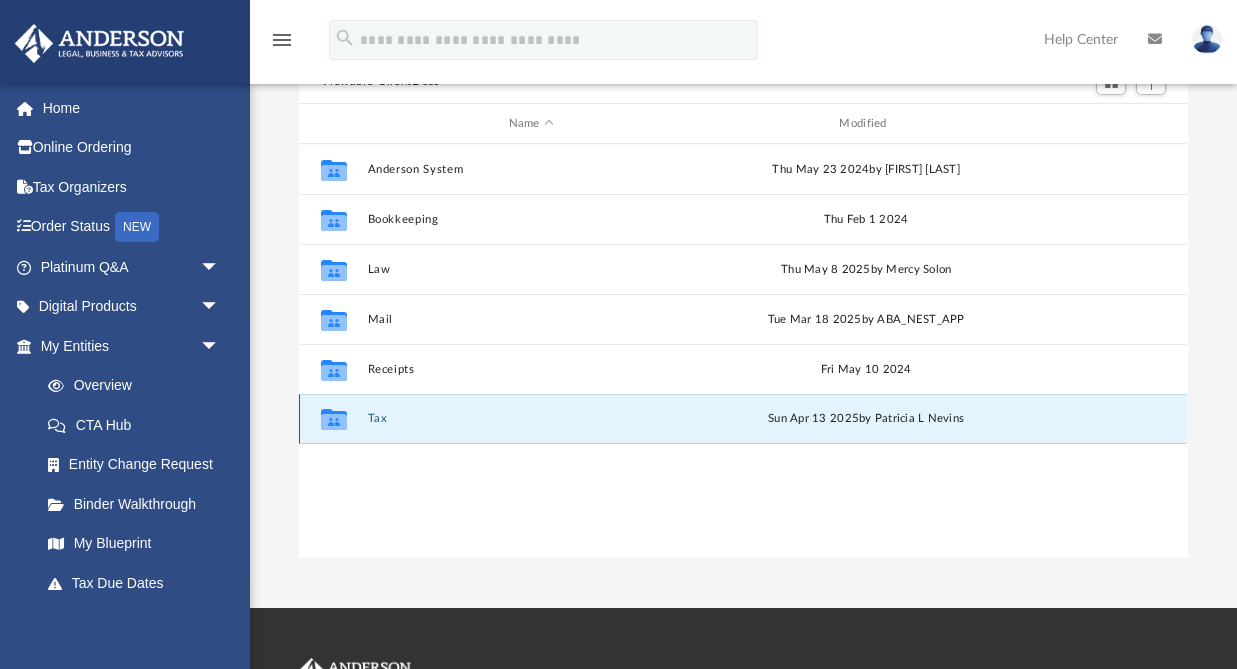 click on "Tax" at bounding box center (531, 418) 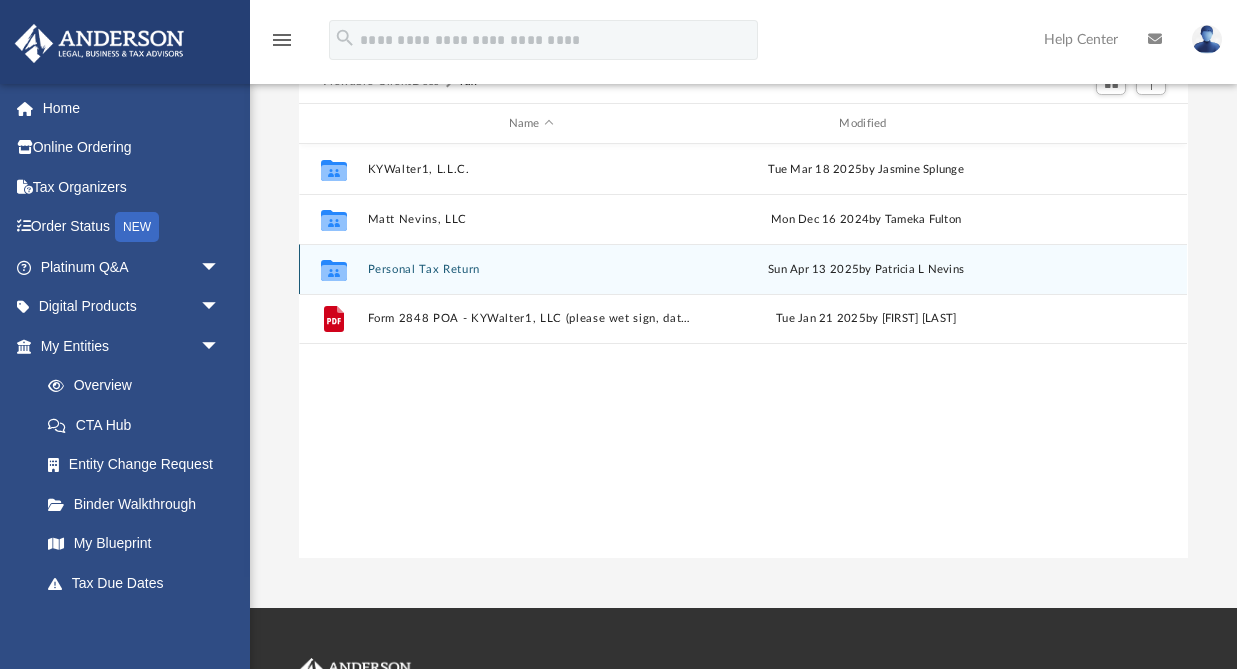 click on "Personal Tax Return" at bounding box center (531, 269) 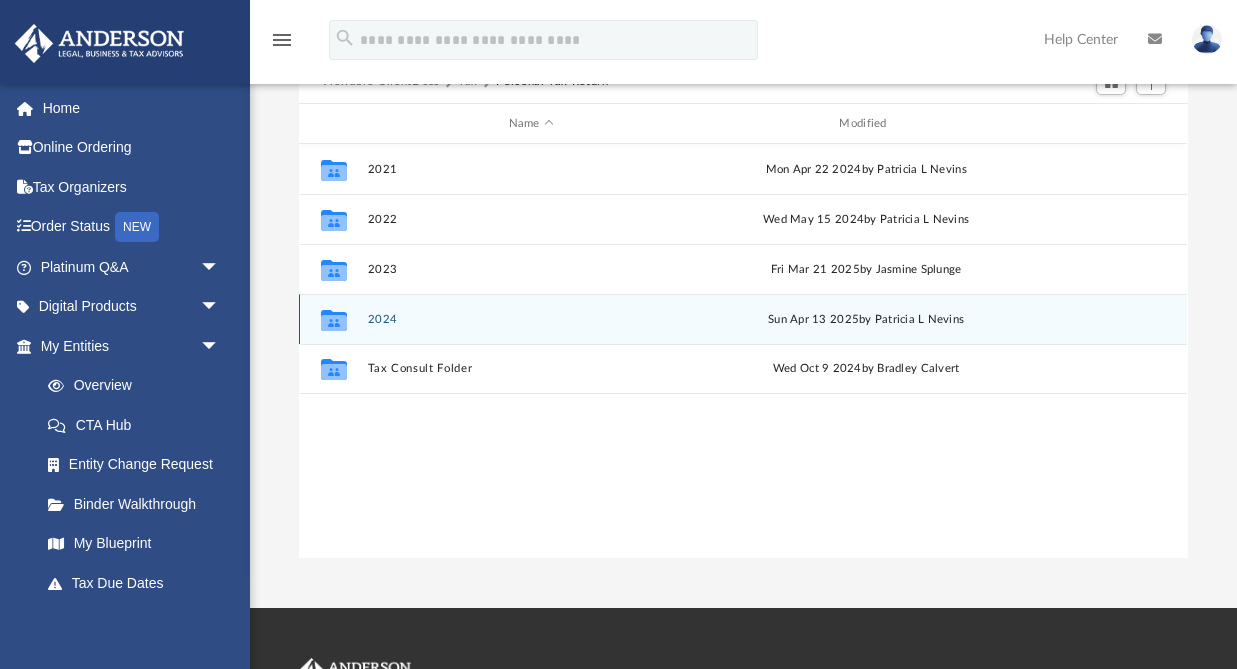 click on "2024" at bounding box center (531, 319) 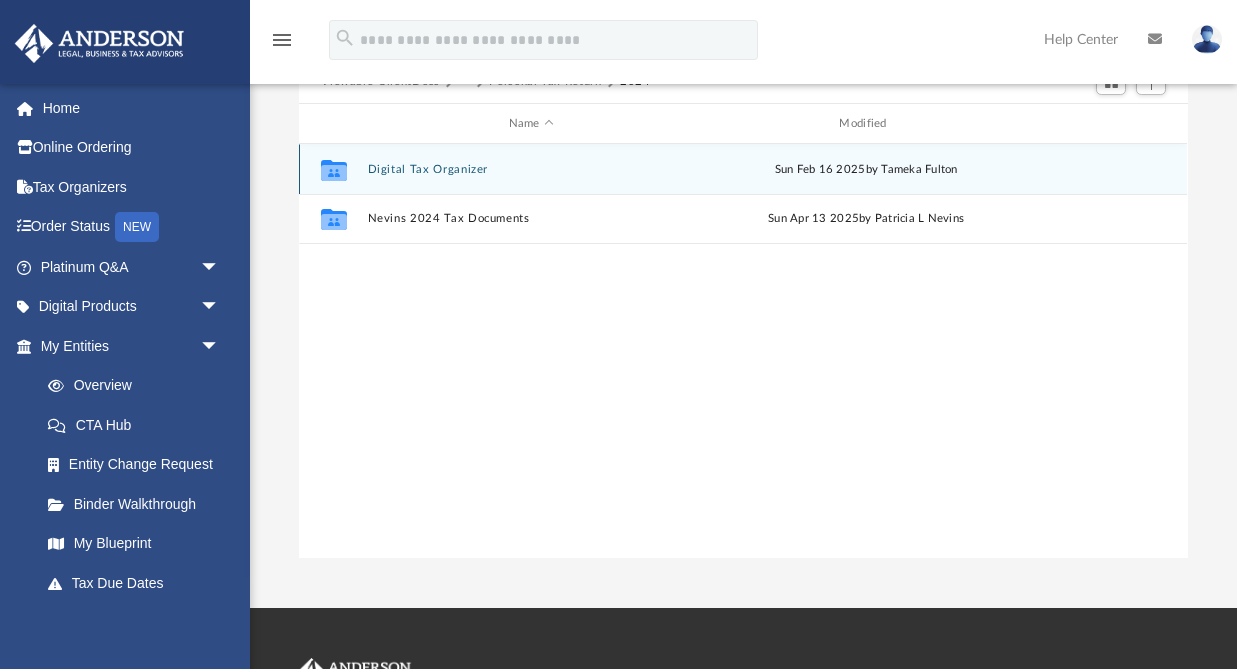 click on "Digital Tax Organizer" at bounding box center [531, 169] 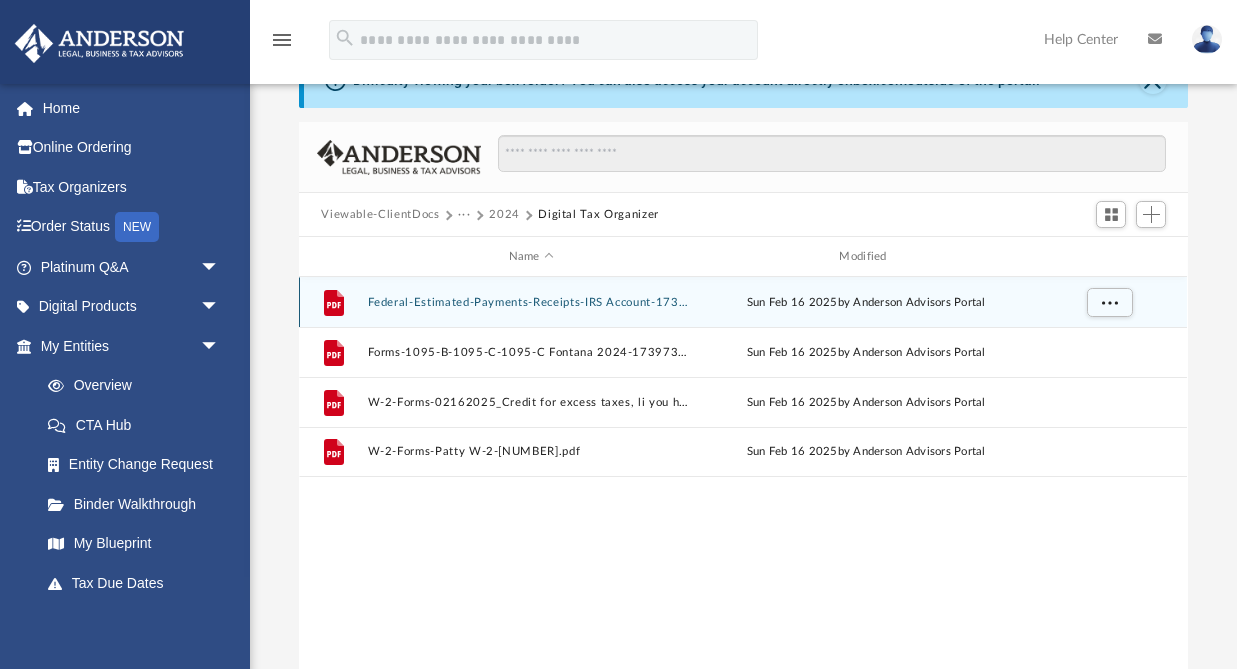 scroll, scrollTop: 93, scrollLeft: 0, axis: vertical 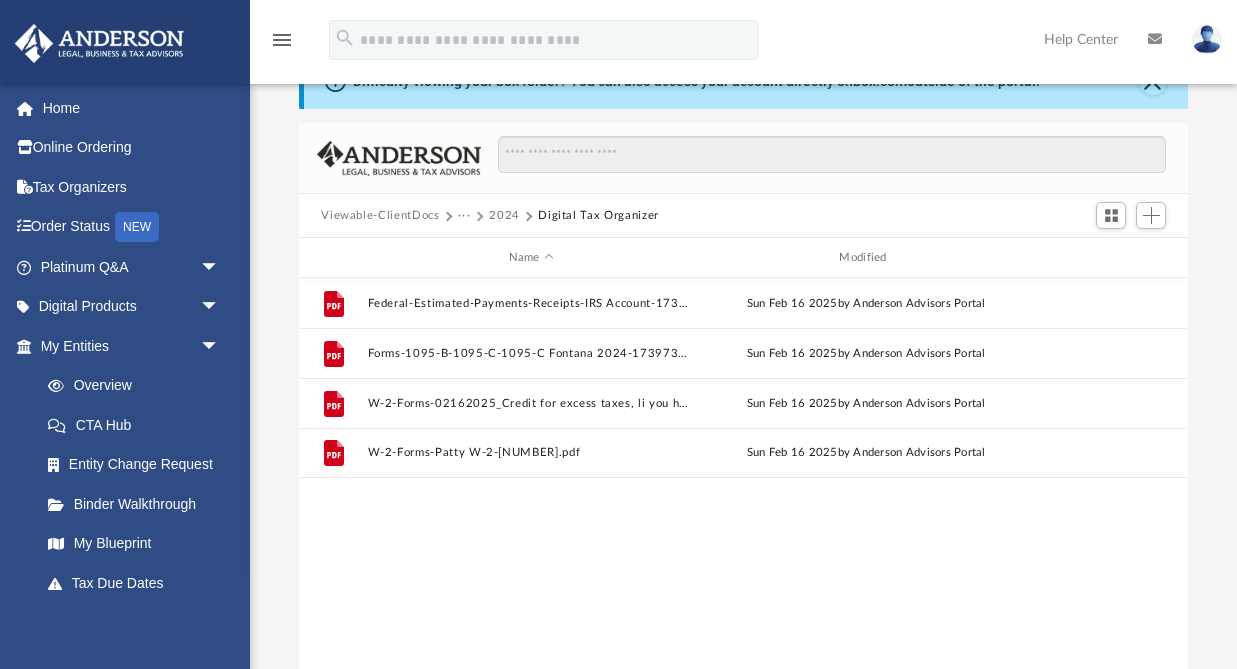 click on "Difficulty viewing your box folder? You can also access your account directly on  box.com  outside of the portal.  No Client Folder Found - Please contact   your team   for assistance.  Viewable-ClientDocs ··· 2024 Digital Tax Organizer Name    Modified    File Federal-Estimated-Payments-Receipts-IRS Account-[NUMBER].pdf Sun Feb 16 2025  by [LAST] Advisors Portal File Forms-1095-B-1095-C-1095-C Fontana [DATE]-[NUMBER].pdf Sun Feb 16 2025  by [LAST] Advisors Portal File W-2-Forms-[NUMBER]_Credit for excess taxes, li you had security andor Ti-[NUMBER].pdf Sun Feb 16 2025  by [LAST] Advisors Portal File W-2-Forms-Patty W-2-[NUMBER].pdf Sun Feb 16 2025  by [LAST] Advisors Portal Loading ..." at bounding box center (743, 372) 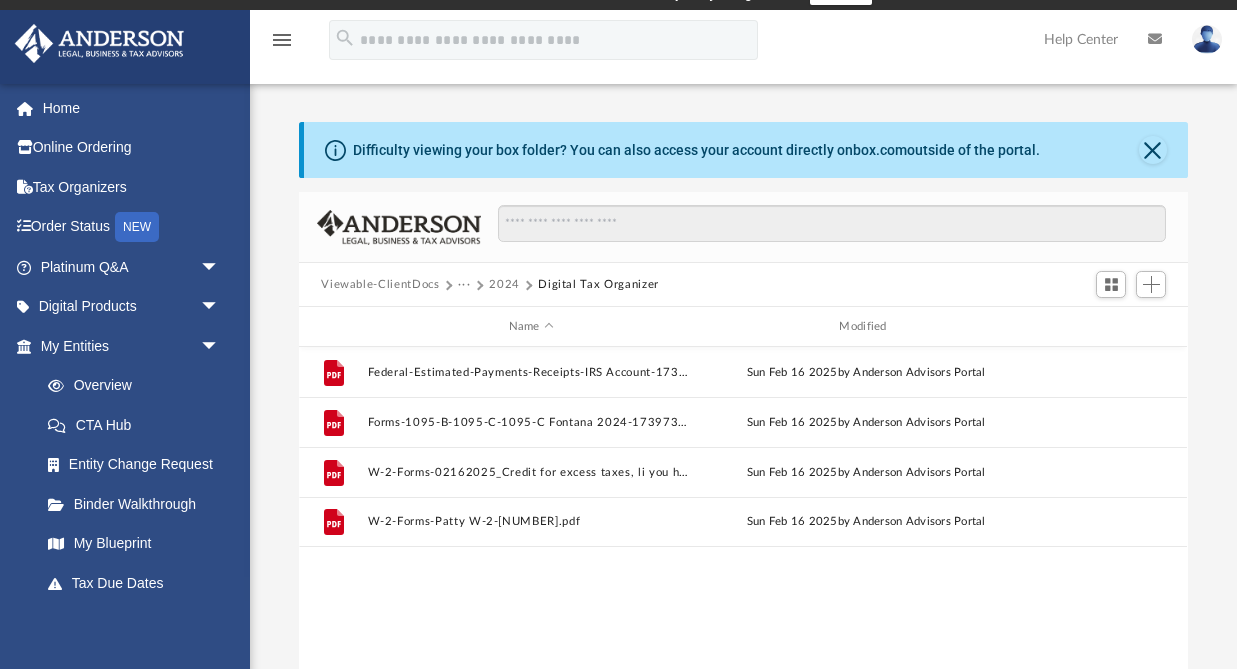 scroll, scrollTop: 0, scrollLeft: 0, axis: both 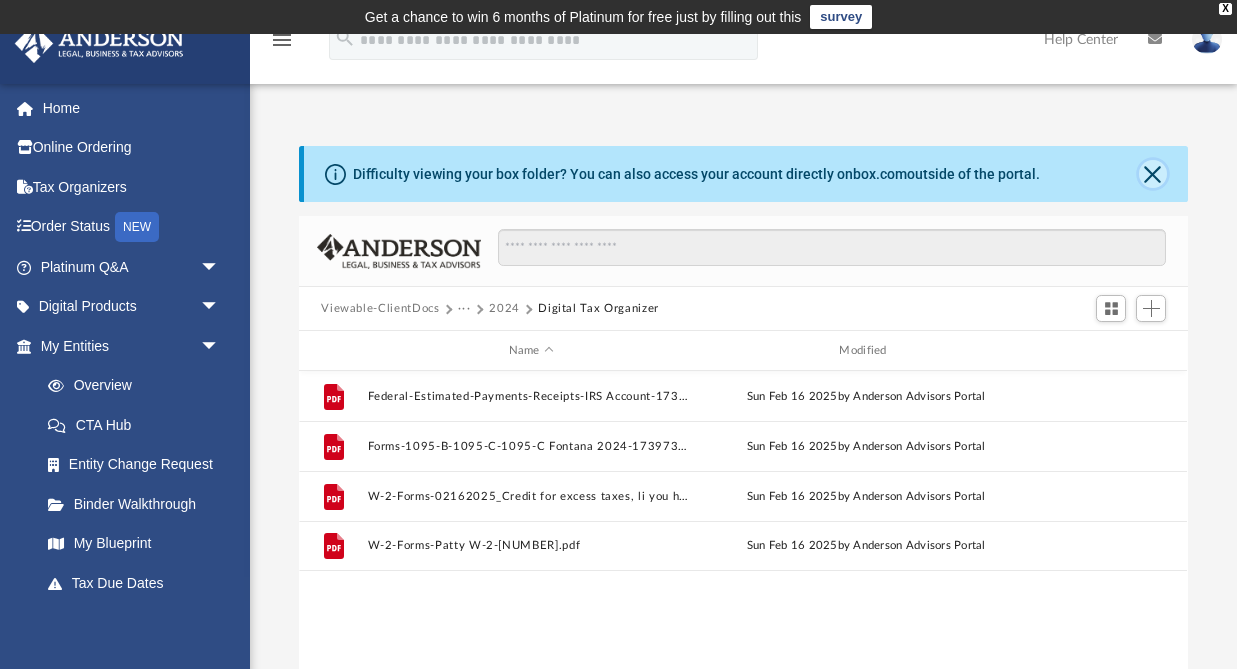 click 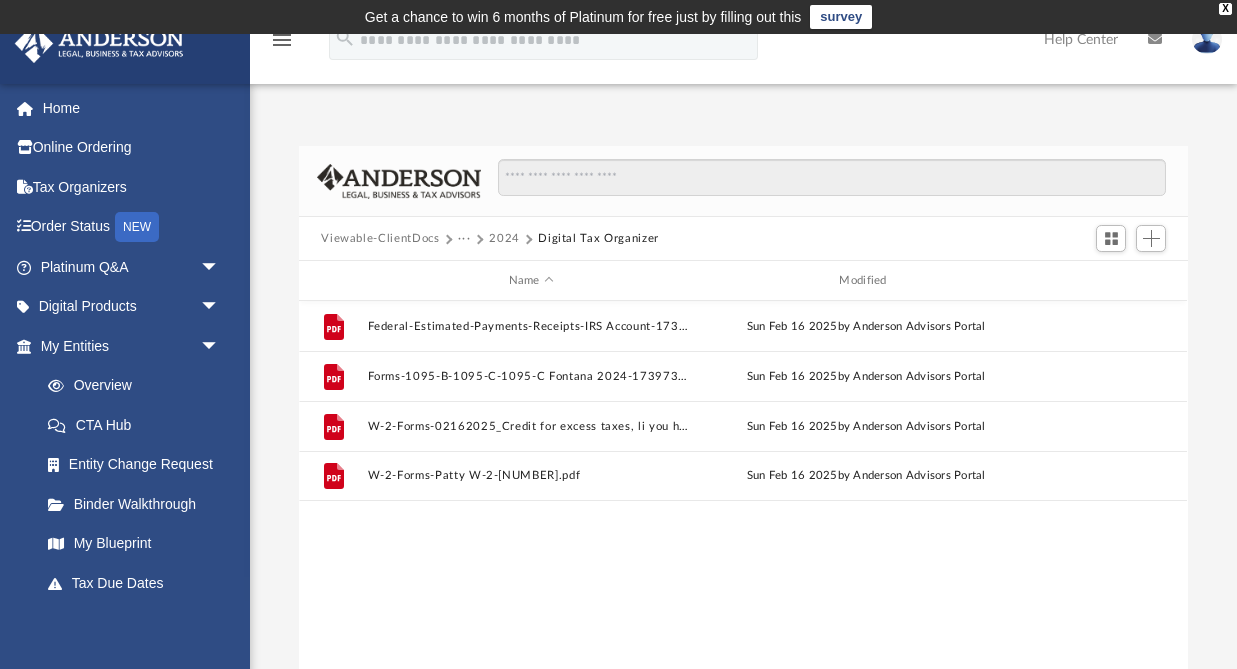 click on "2024" at bounding box center [504, 239] 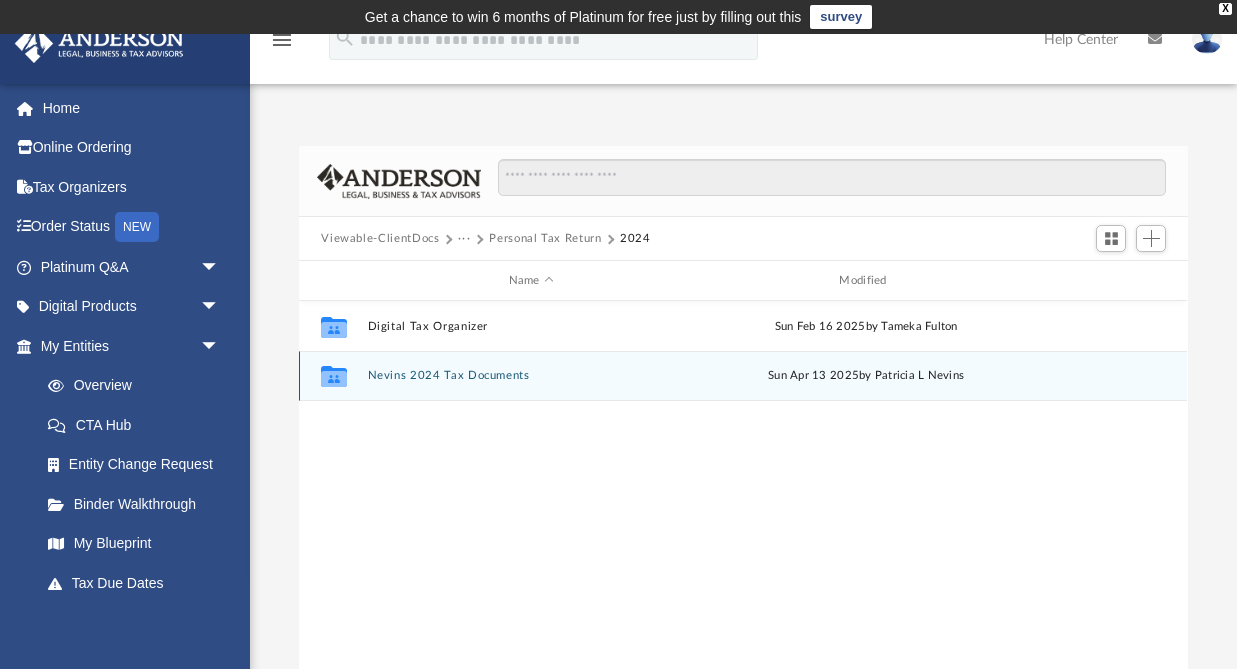 click on "Nevins 2024 Tax Documents" at bounding box center [531, 375] 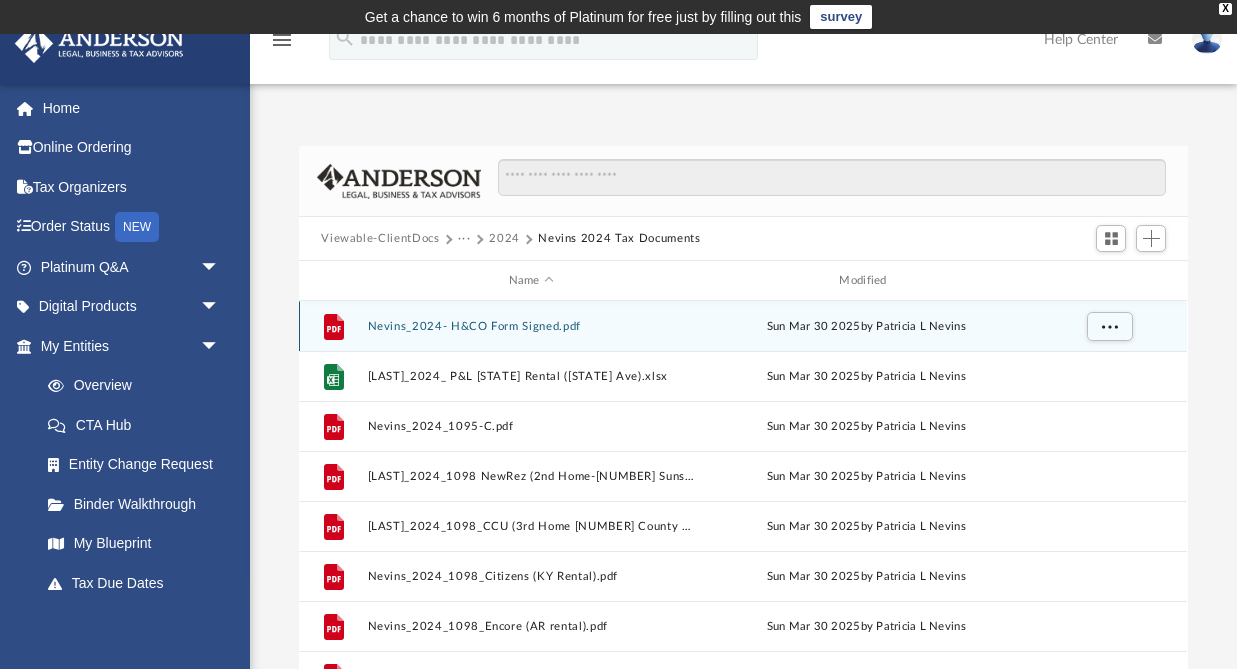 click on "Nevins_2024- H&CO Form Signed.pdf" at bounding box center (531, 326) 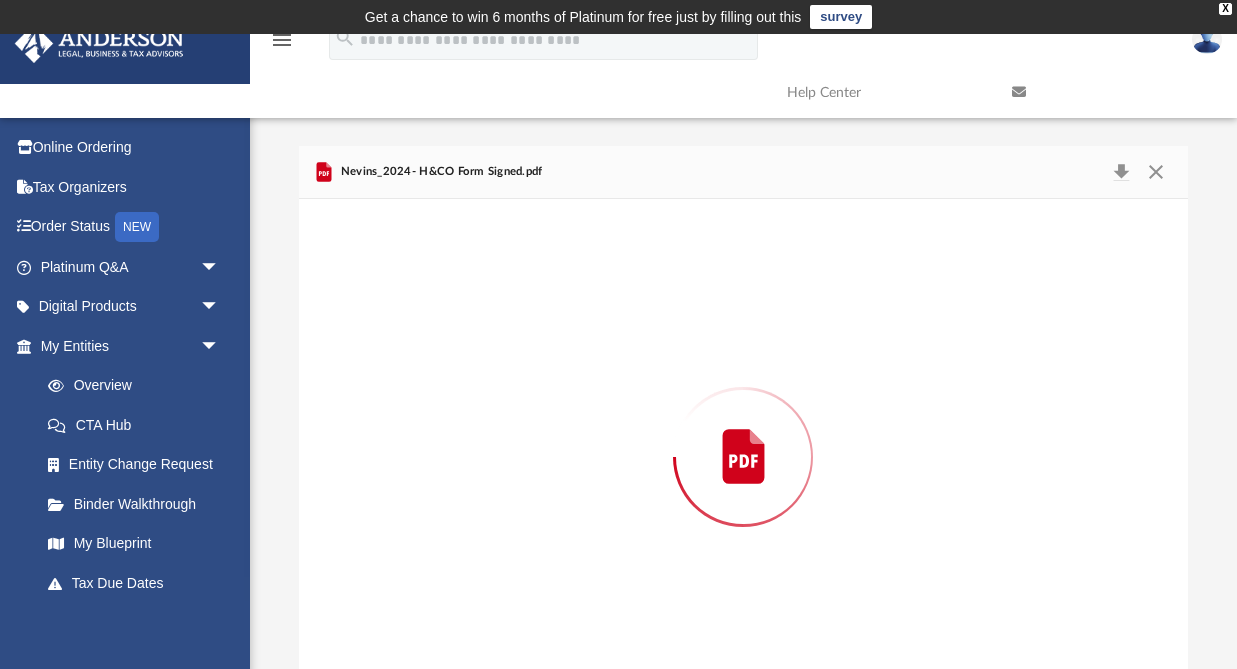 scroll, scrollTop: 46, scrollLeft: 0, axis: vertical 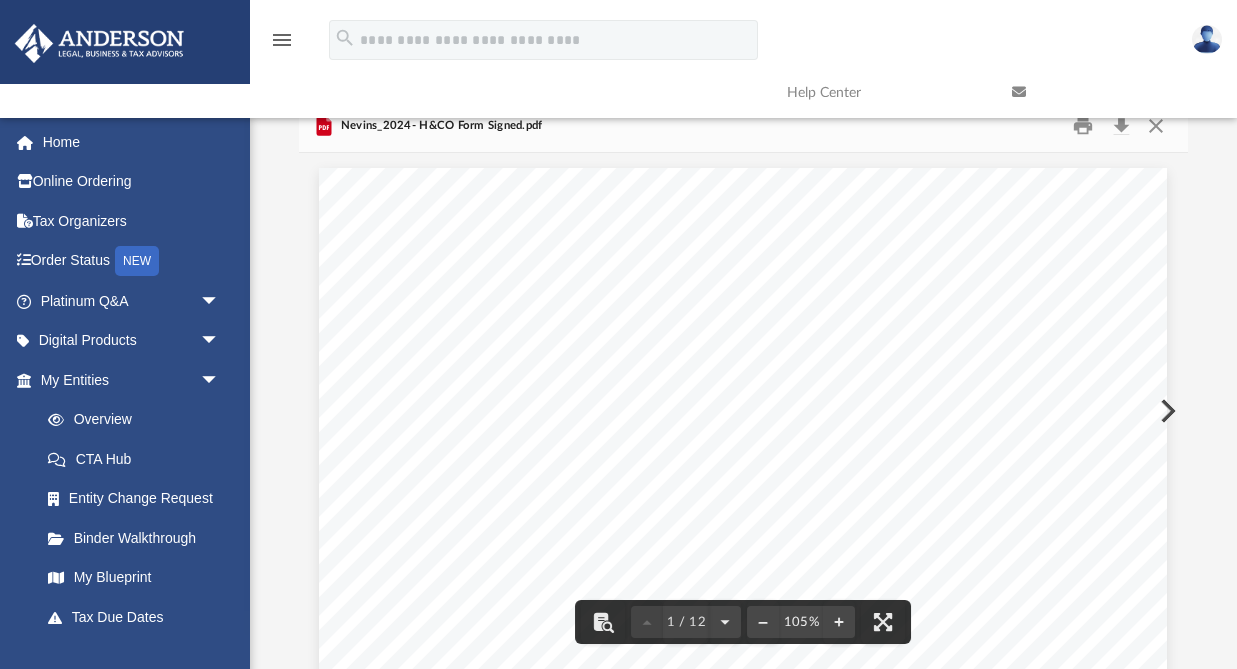 click on "u o u u s i y i i   c i i v t s i o p e   l u .   o o » o u d u ^ - o m « o - ^ FEE SCHEDULE FOR TAX RETURNS PREPARED IN 2023 Tax returns are billed by the hour for their preparation and review. Billable rates are: ● Tax   Preparer   $275/hour ● Tax   Reviewer   $475/hour The minimum fee for atax return is $900. Starting in 2023, you must be aTax Advantage Program client or on an annual ﬂ at rate fee to have the   [LAST] tax department prepare your return(s). Since our preparation fees are based upon the amount of time required to prepare your tax return, your fee may exceed the minimums. This does not apply to clients who have established   ﬂ at rates for tax preparation. [LAST] prepares tax returns on a ﬁ rst-in,   ﬁ rst-out basis. That is, they are prepared in the order they are received. We do work with af ﬁ liated CPA   ﬁ rms to complete returns and reviews, so if you are facing an urgent timeline, we may be able to expedite return preparation and review through an af ﬁ liate." at bounding box center [743, 720] 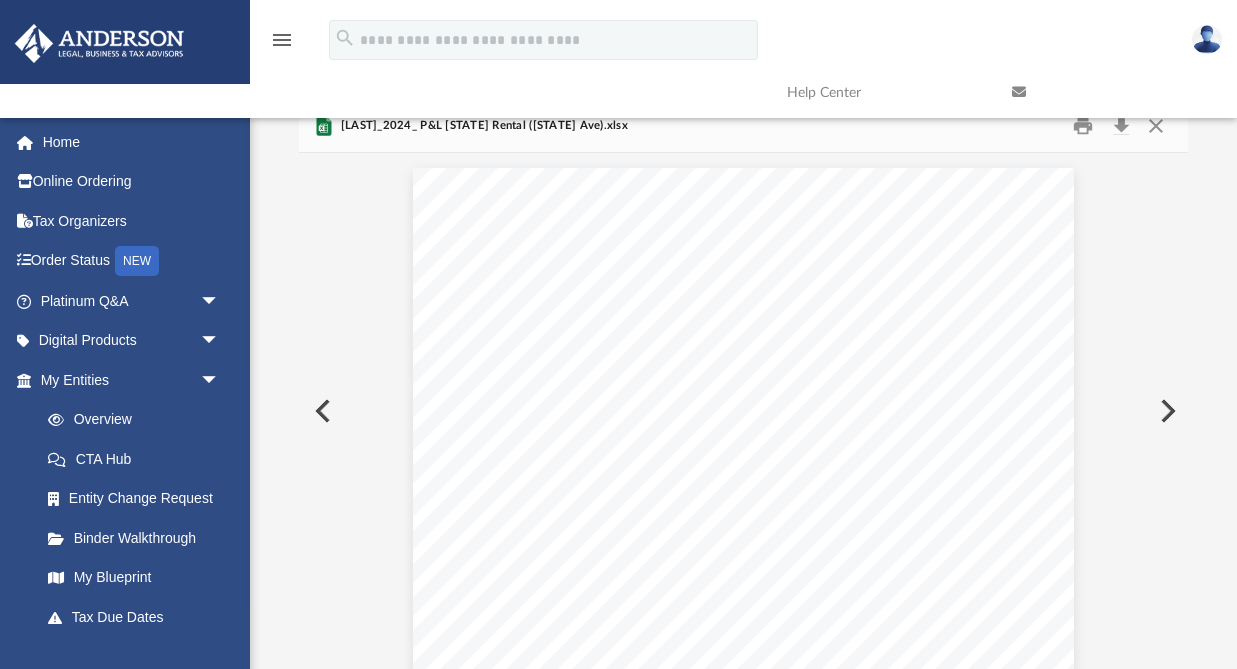 click at bounding box center (1166, 411) 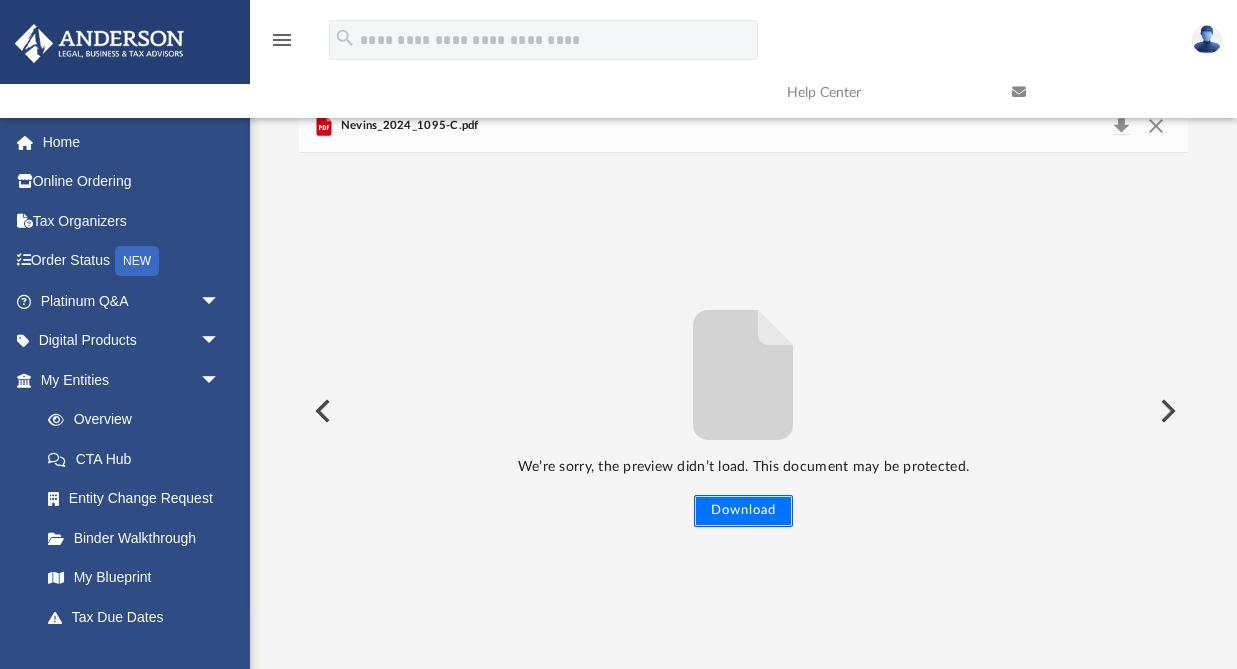 click on "Download" at bounding box center (743, 511) 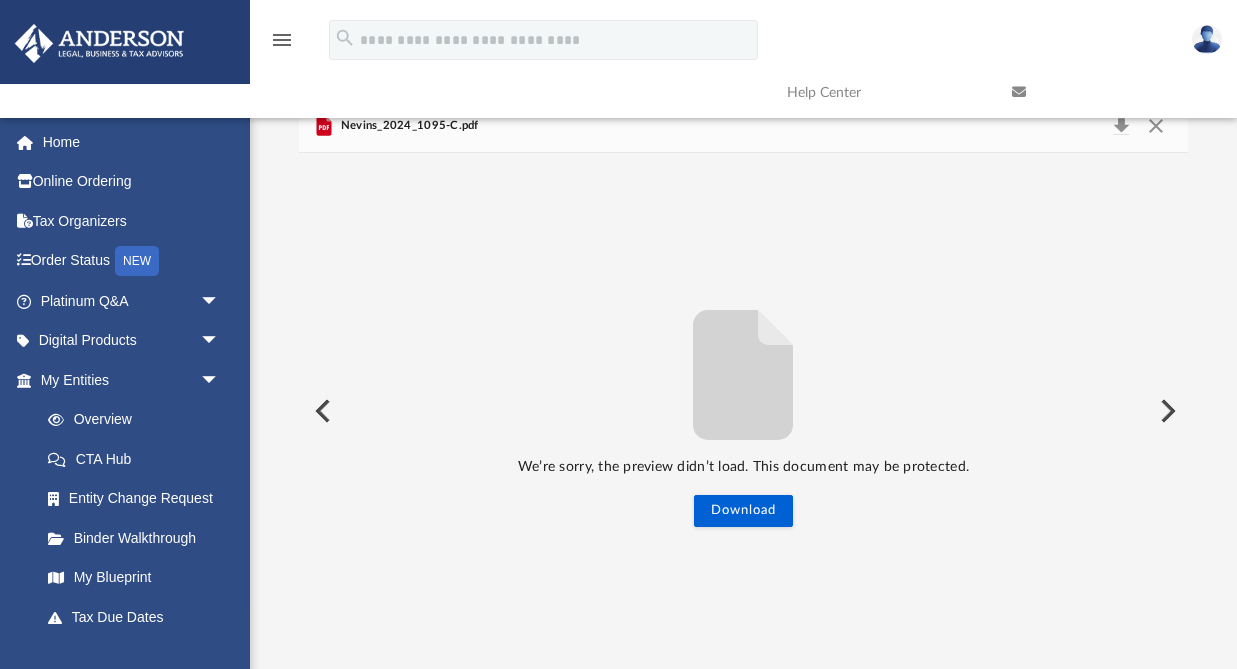 click on "We’re sorry, the preview didn’t load. This document may be protected. Download" at bounding box center (743, 411) 